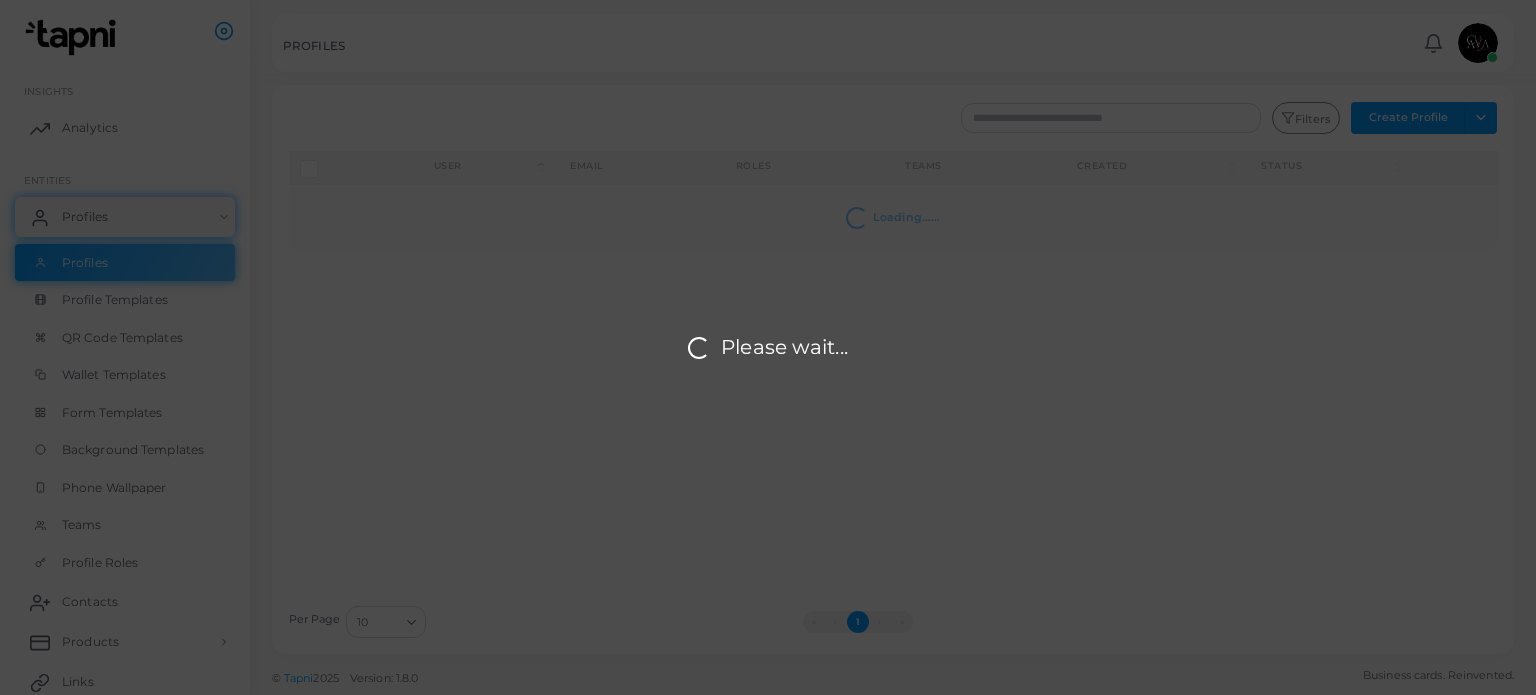 scroll, scrollTop: 0, scrollLeft: 0, axis: both 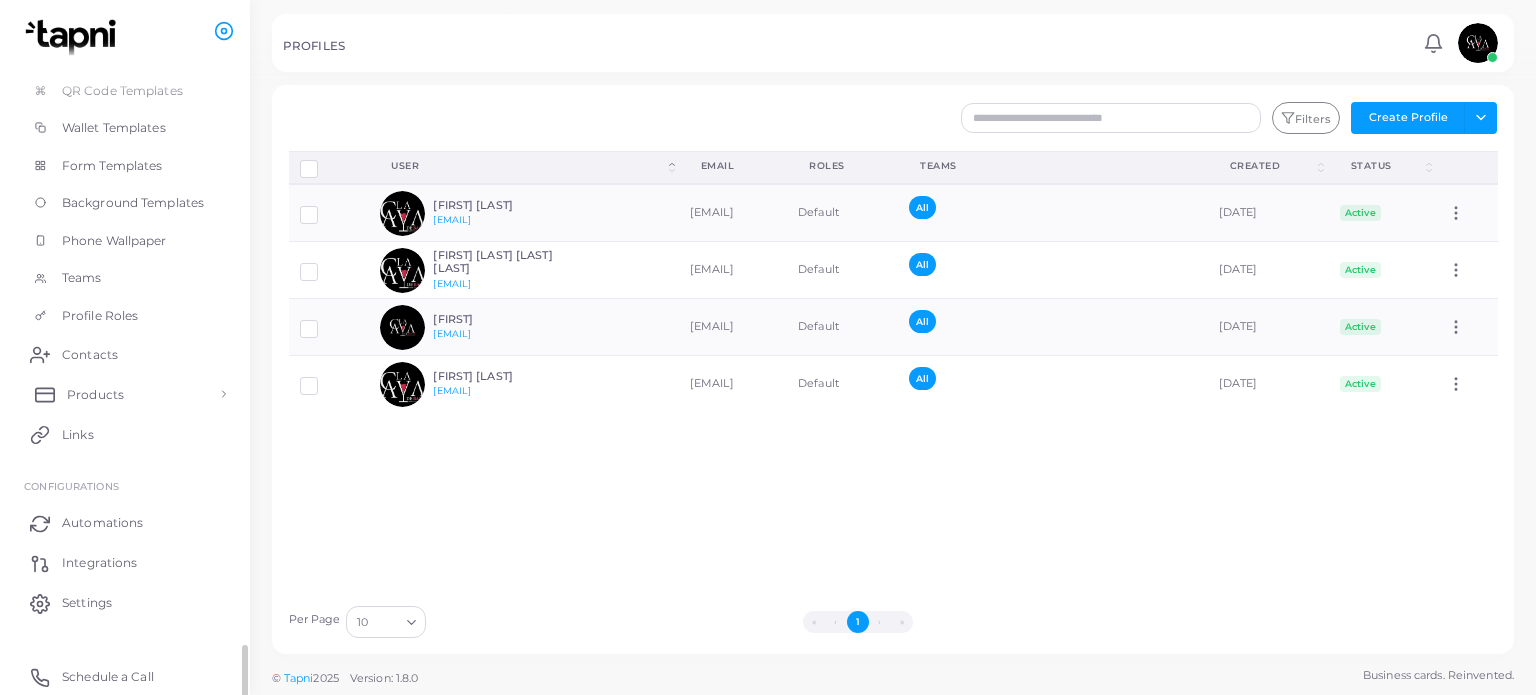 click on "Products" at bounding box center [125, 394] 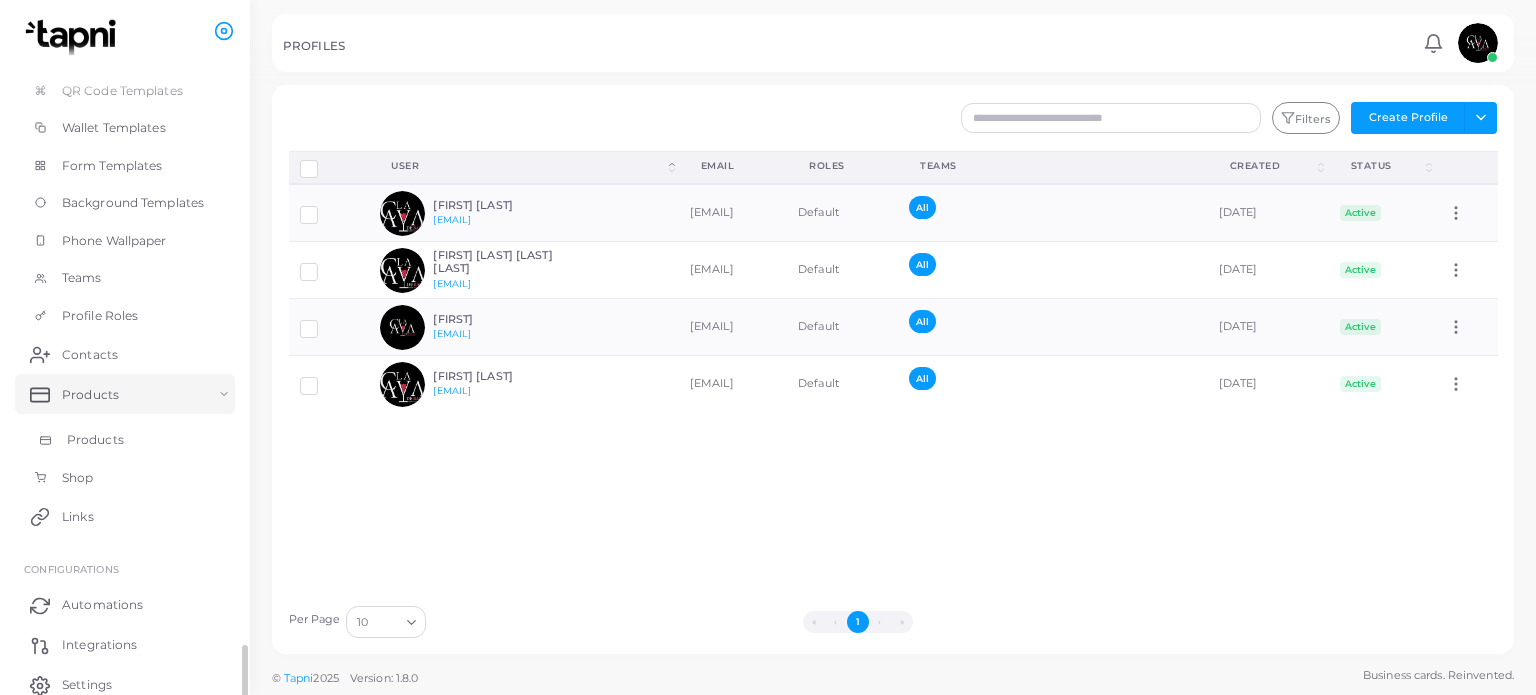 click on "Products" at bounding box center [125, 440] 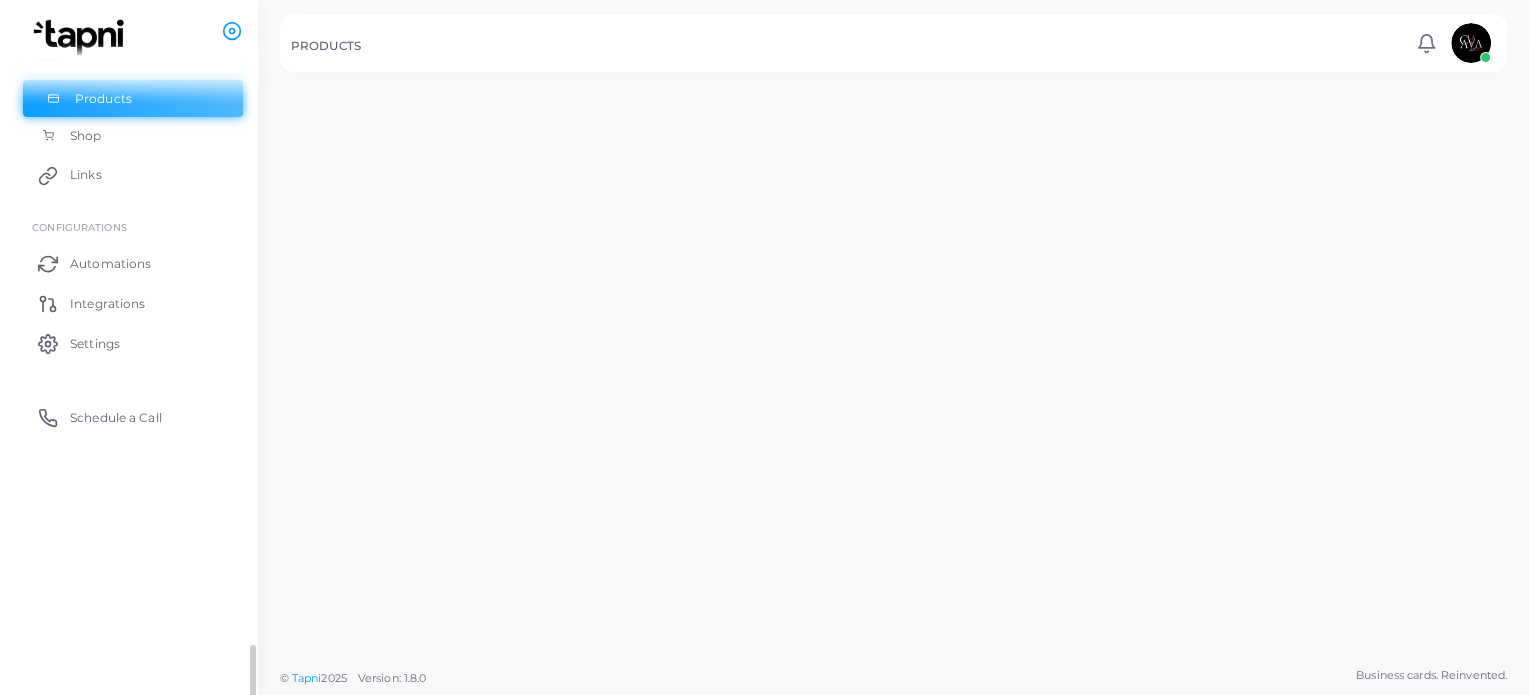 scroll, scrollTop: 244, scrollLeft: 0, axis: vertical 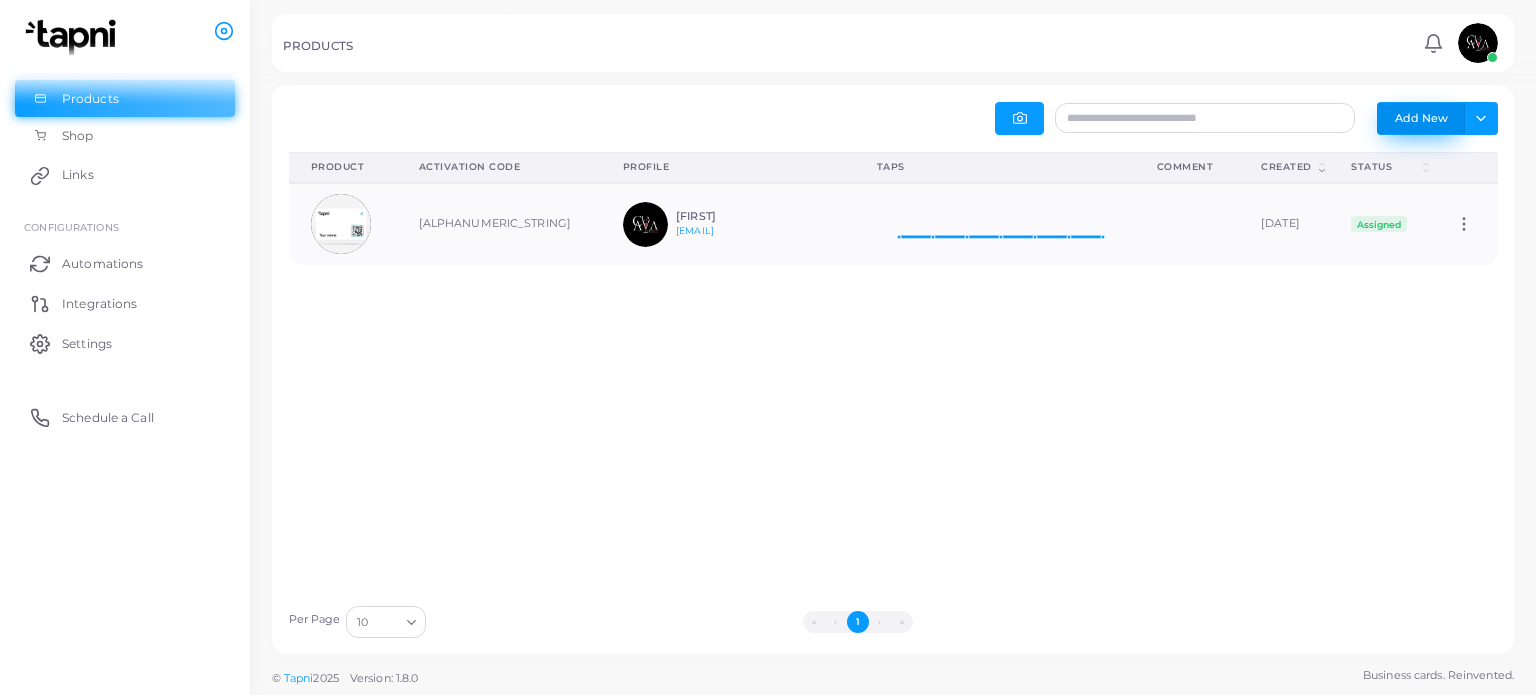 click on "Add New" at bounding box center [1421, 118] 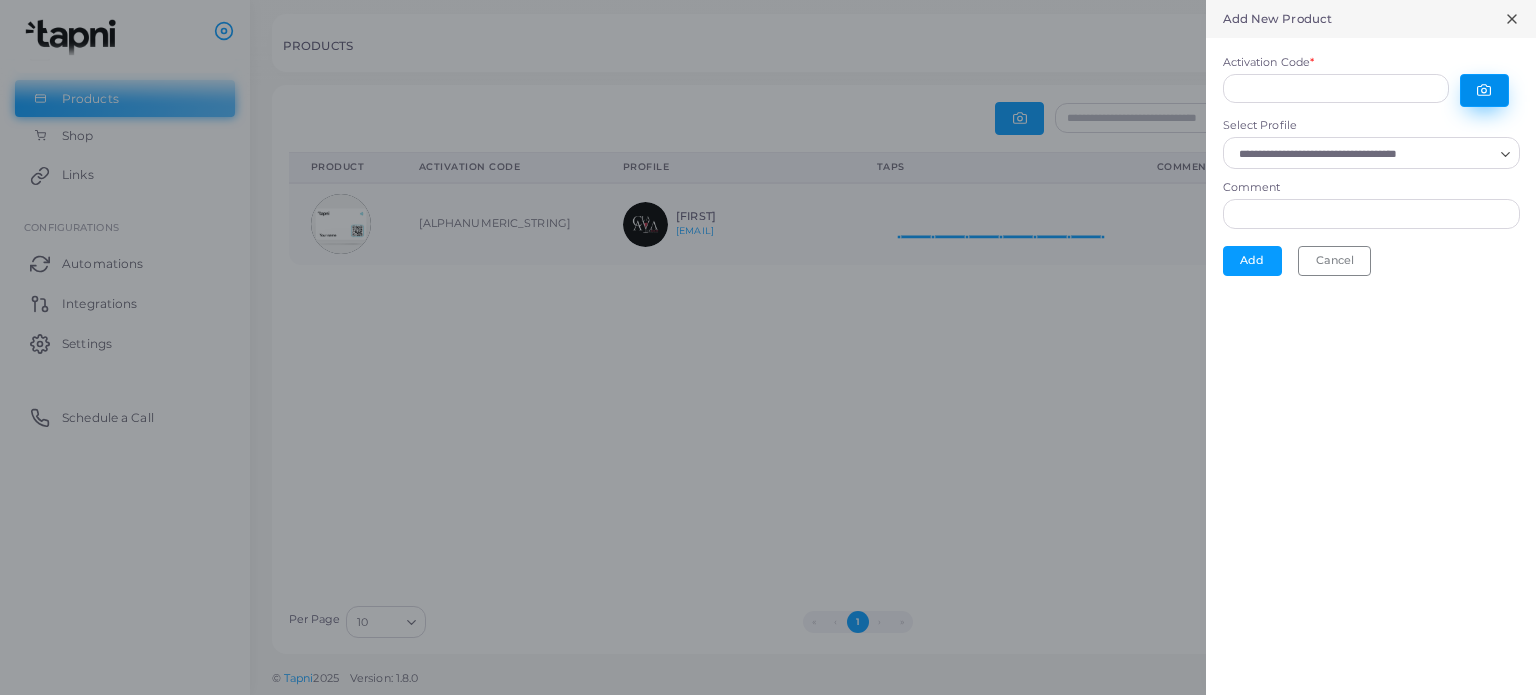 click at bounding box center [1484, 90] 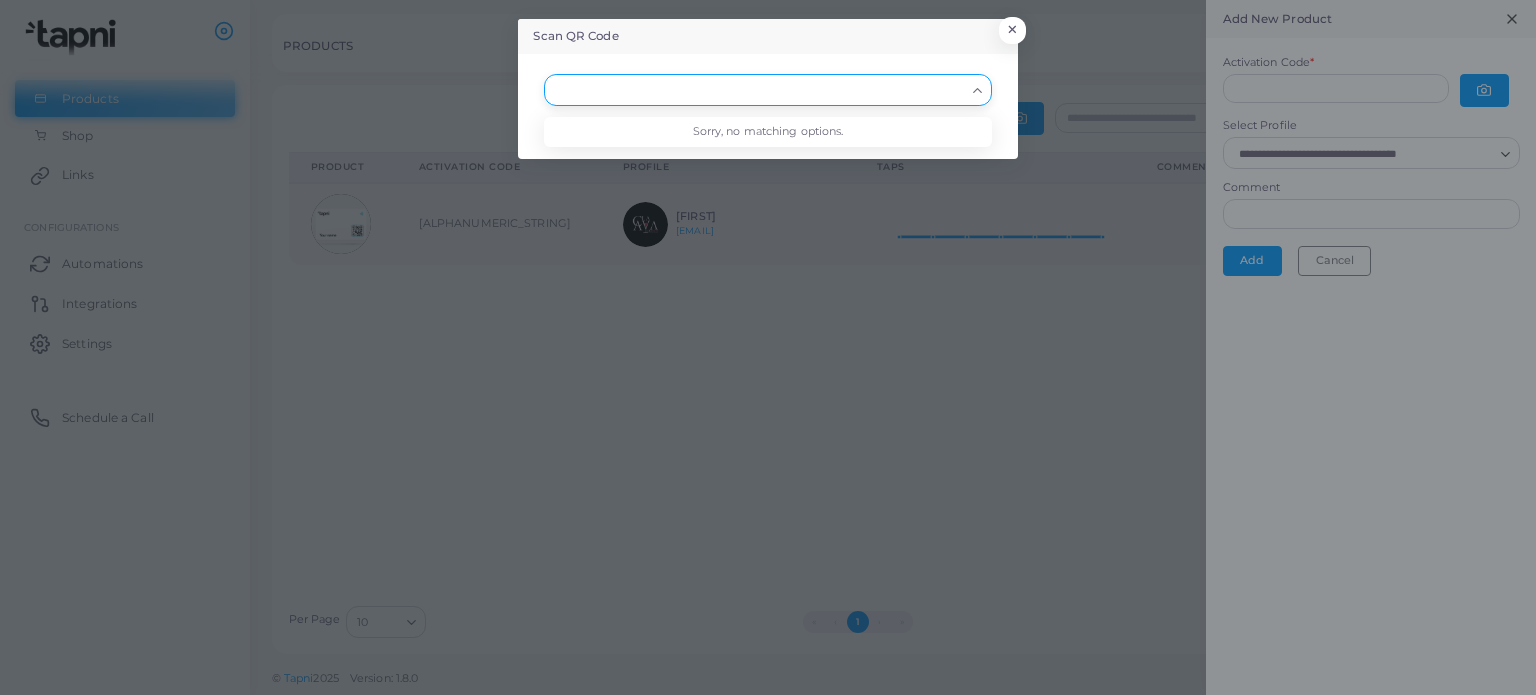 click at bounding box center (758, 90) 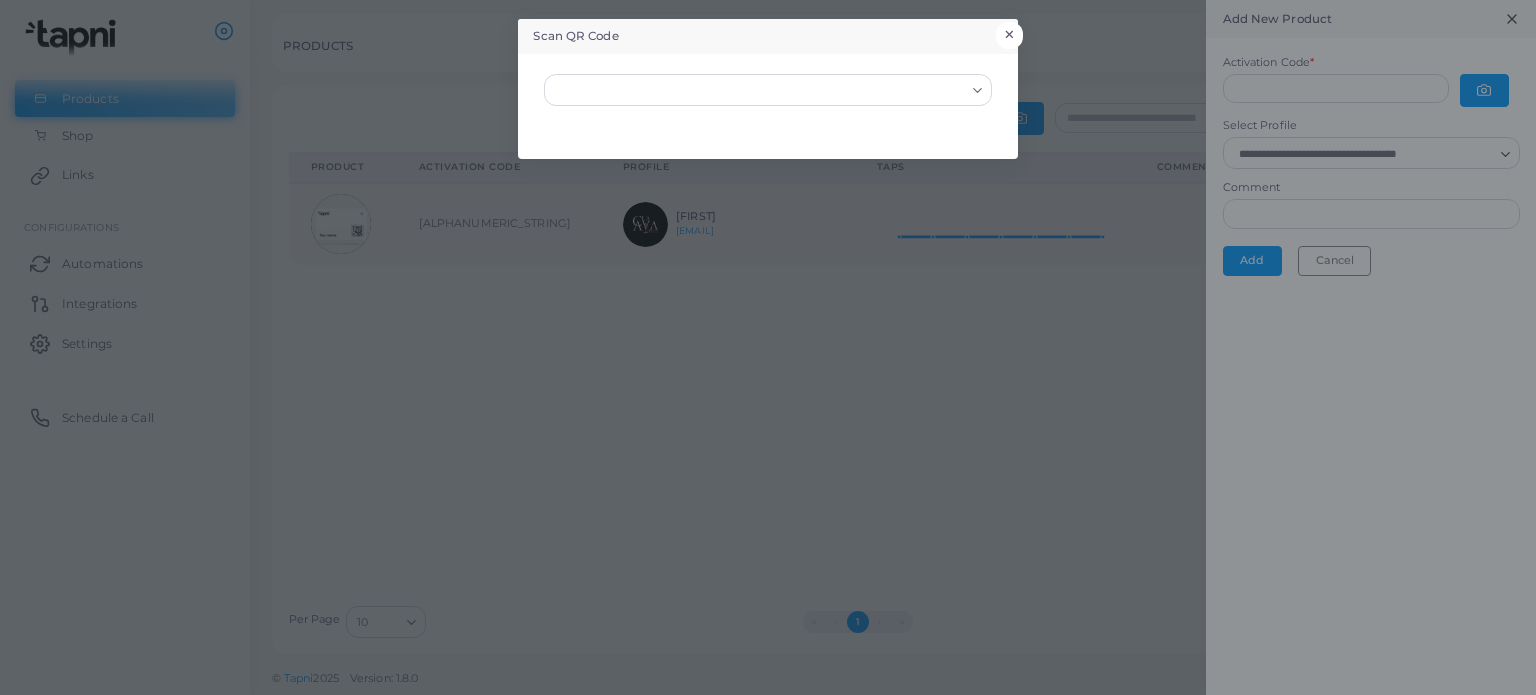 click on "×" at bounding box center (1009, 35) 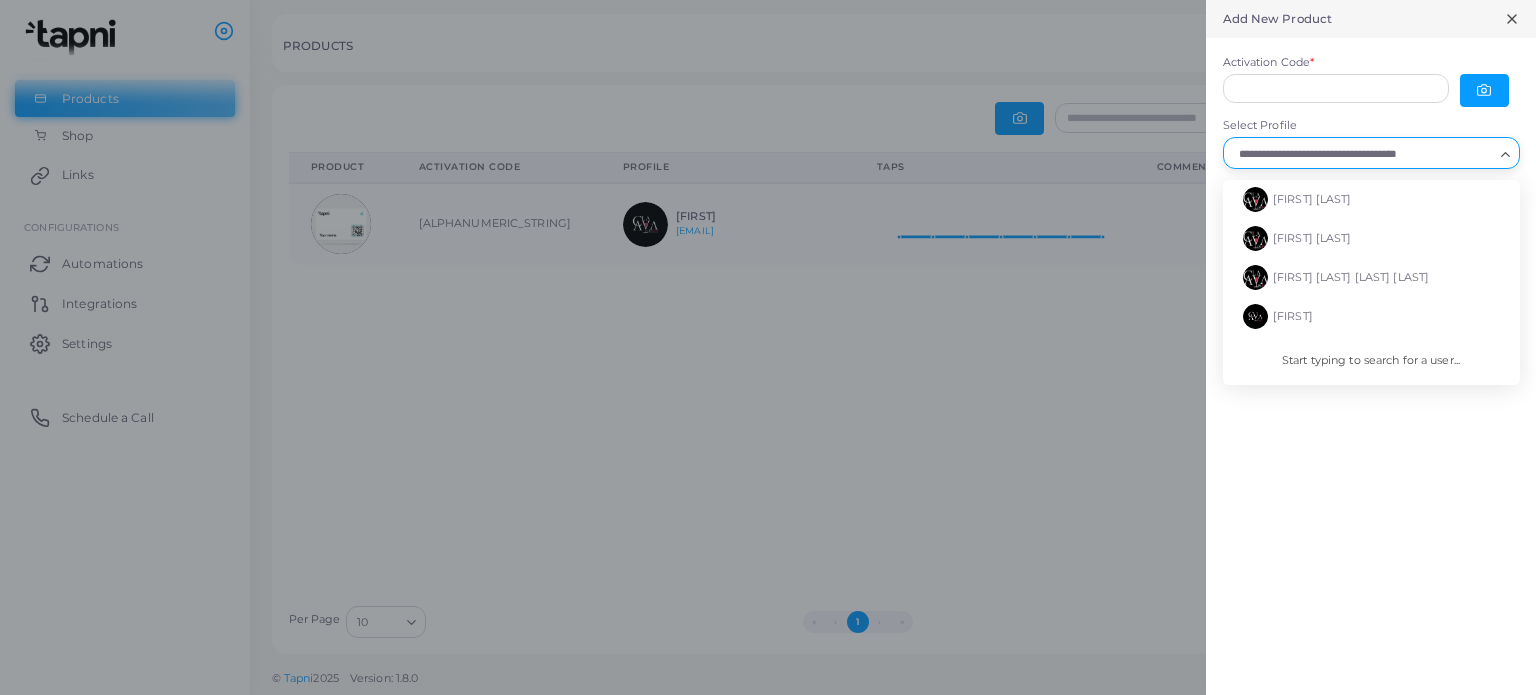 click on "Select Profile" at bounding box center (1362, 154) 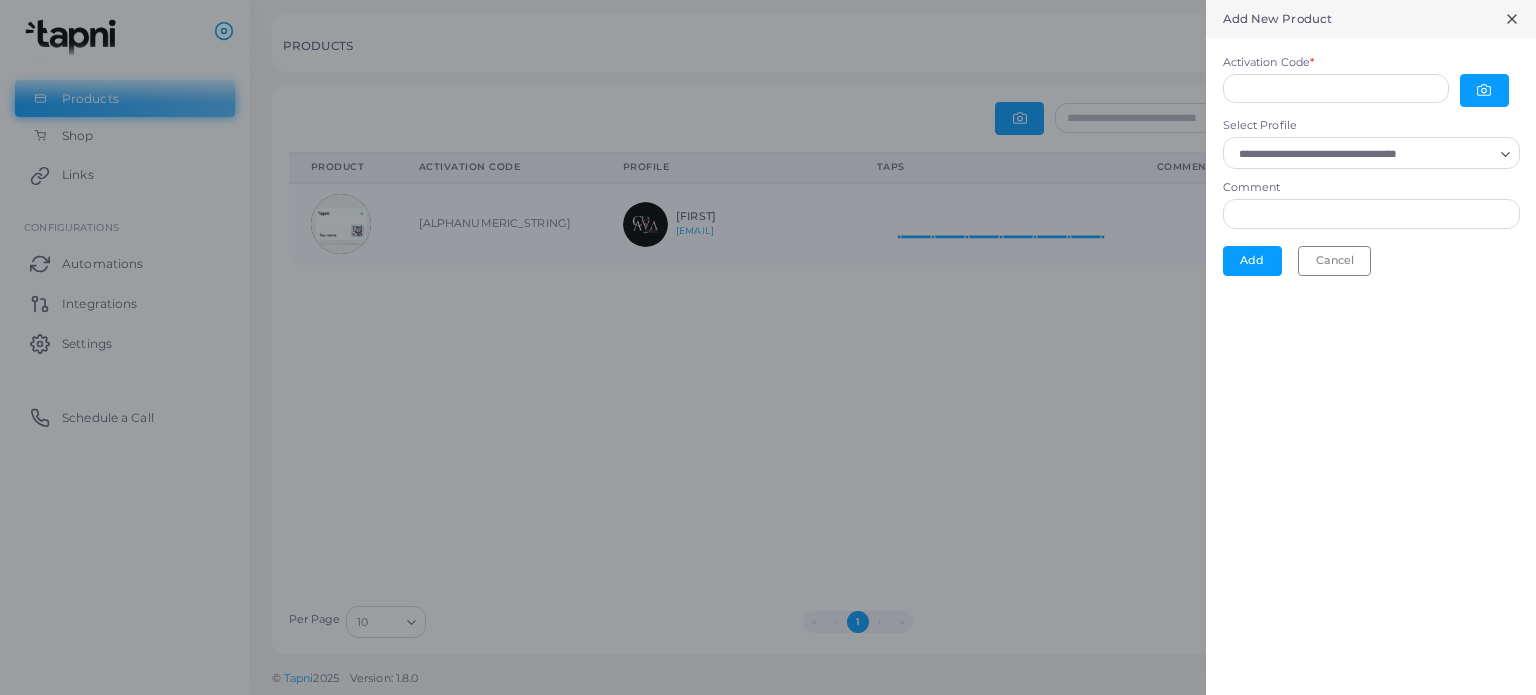 click on "Add New Product  Activation Code  *    Select Profile           Loading...      [FIRST] [LAST]  [FIRST] [LAST]  [FIRST] [LAST] [LAST]  [FIRST]      Start typing to search for a user...        Comment     Add  Cancel" at bounding box center (1371, 347) 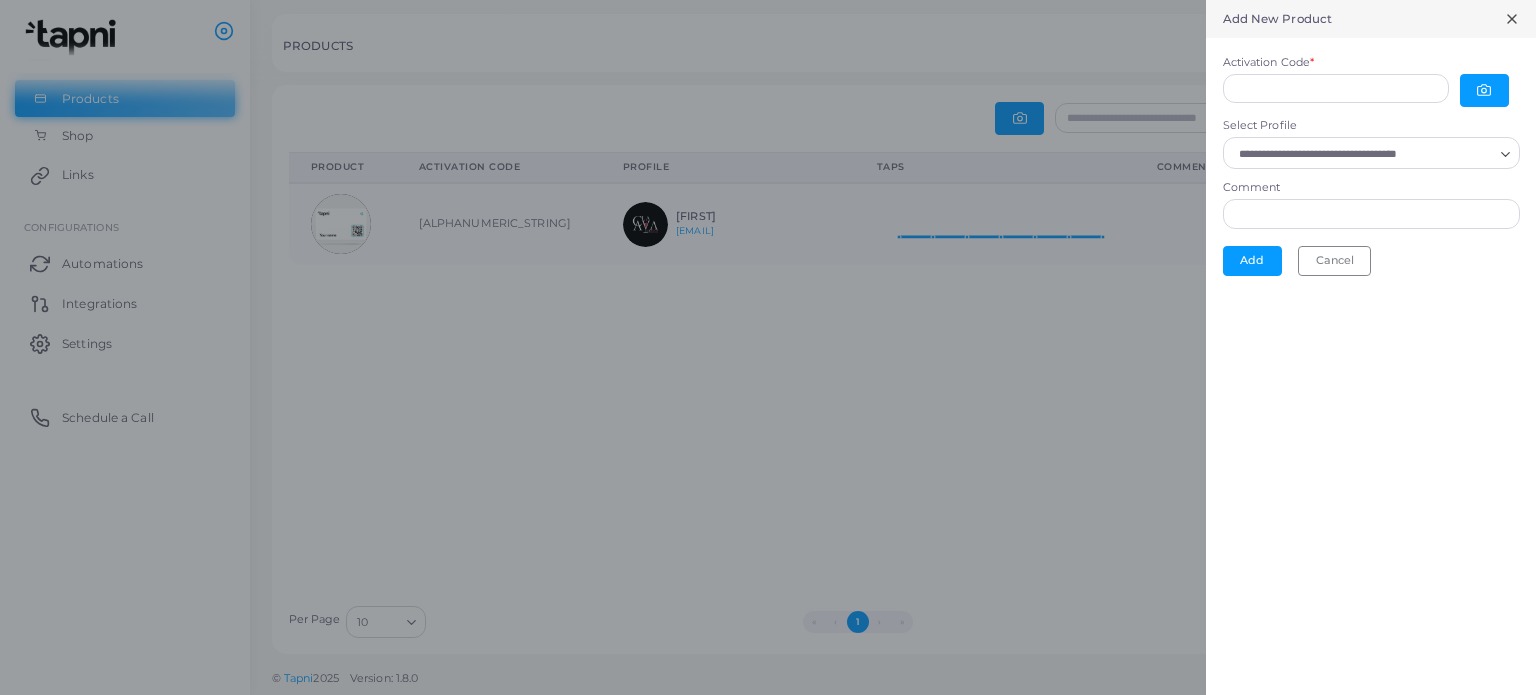 click at bounding box center [768, 347] 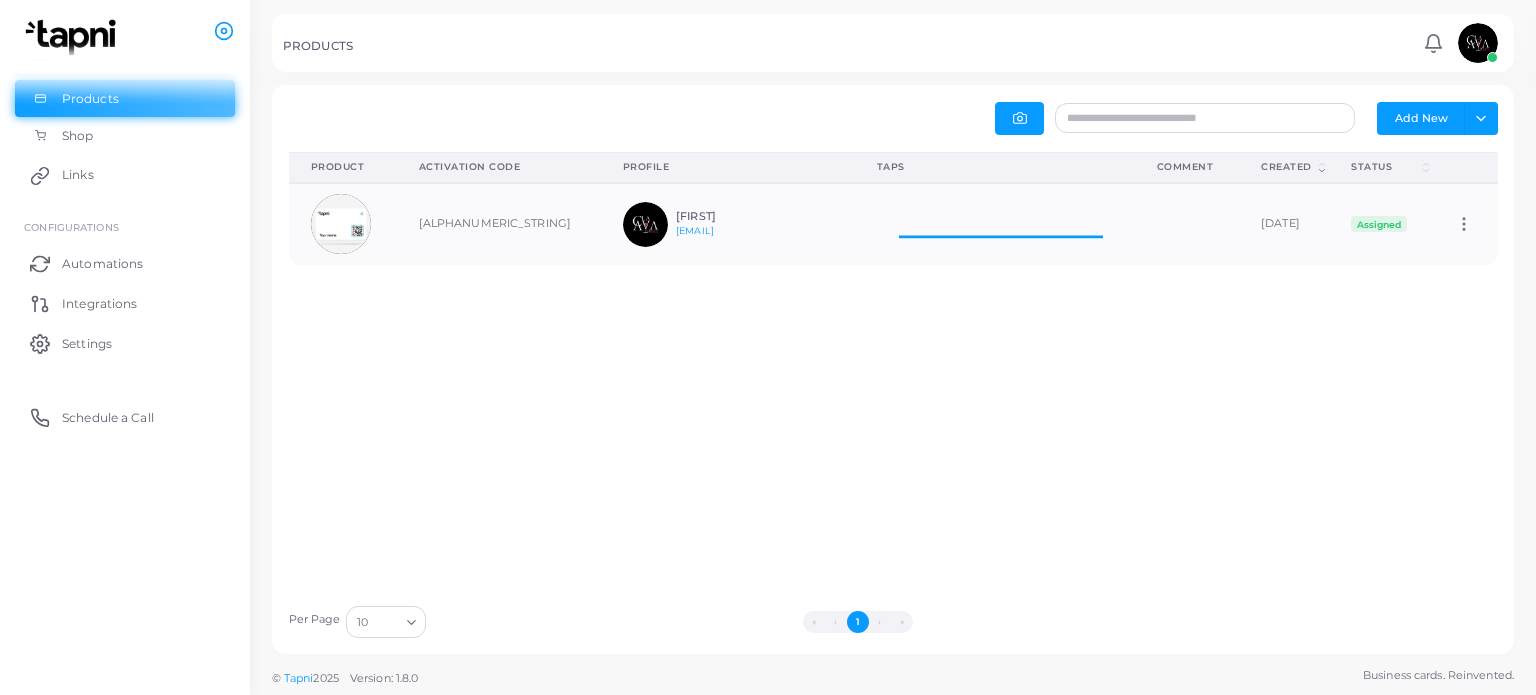 scroll, scrollTop: 16, scrollLeft: 16, axis: both 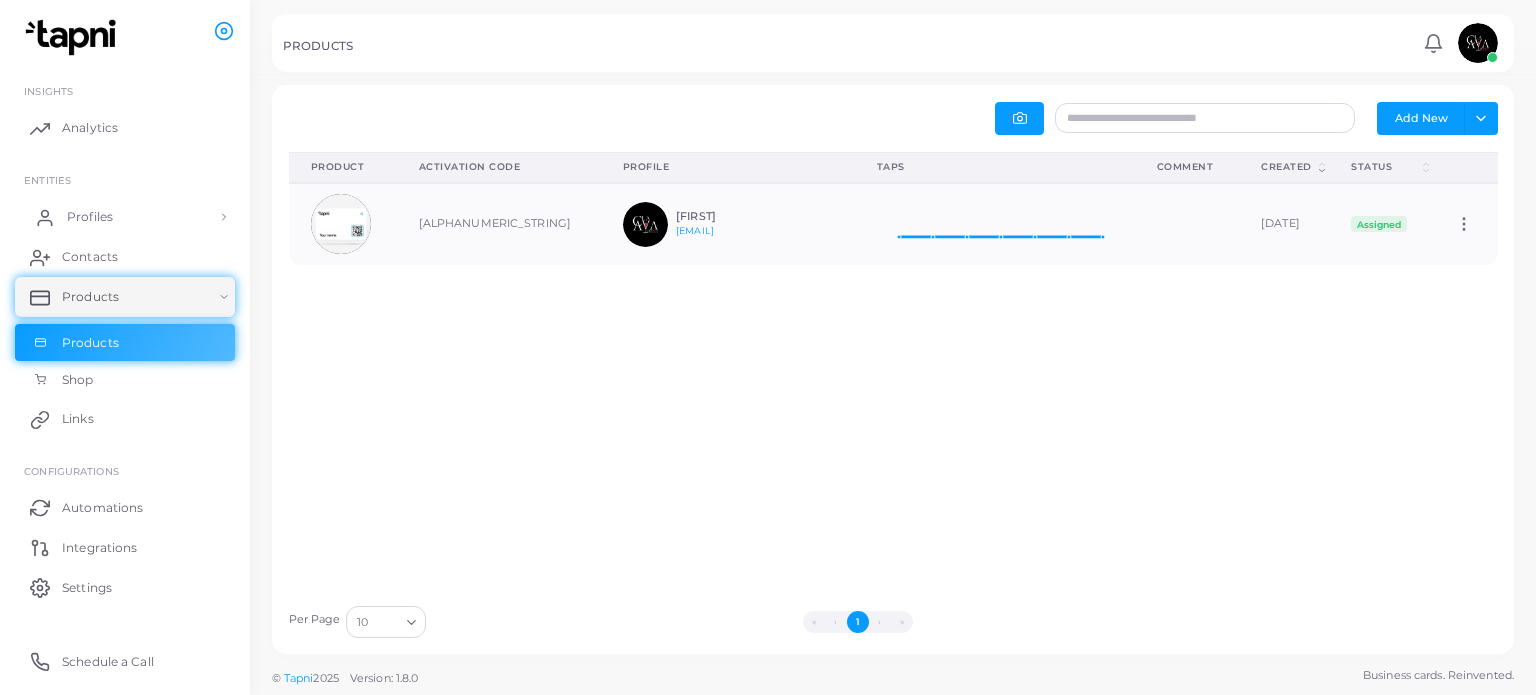 click on "Profiles" at bounding box center [125, 217] 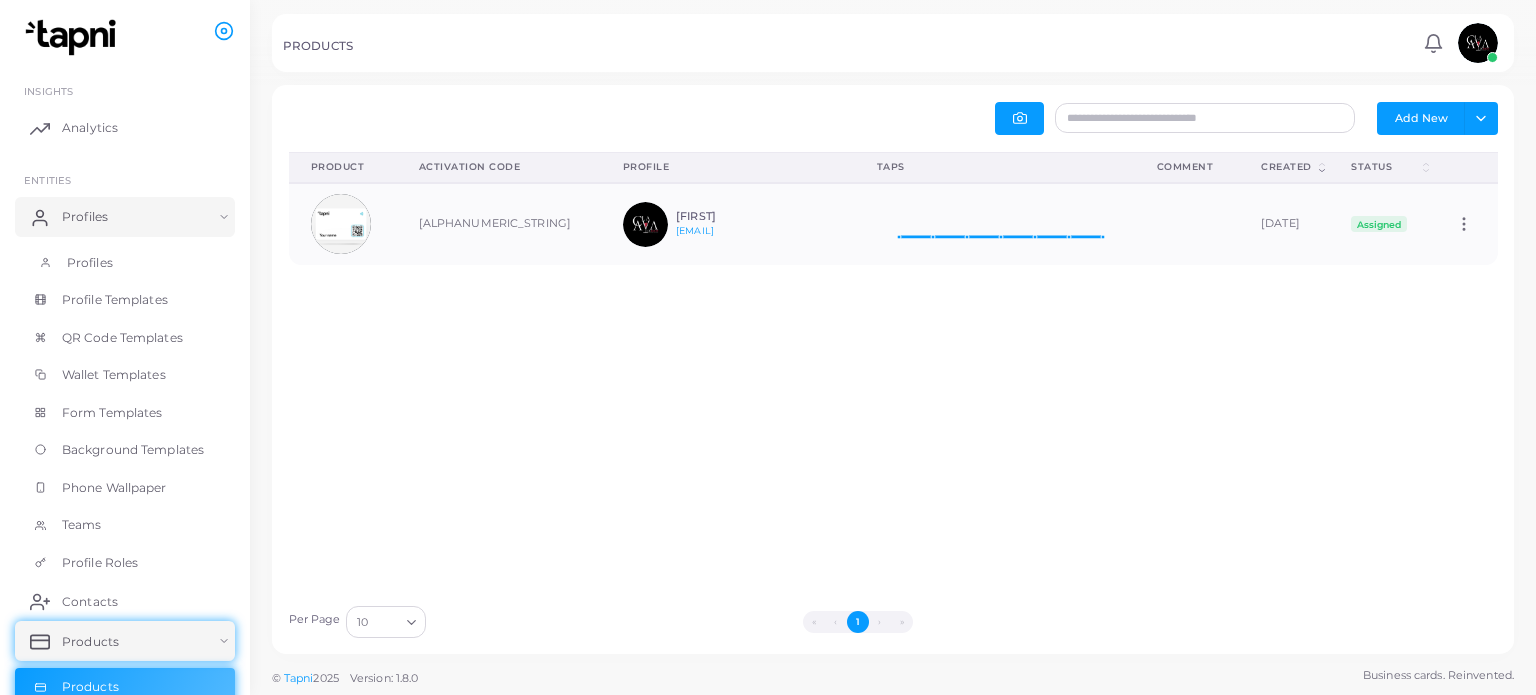 click on "Profiles" at bounding box center [125, 263] 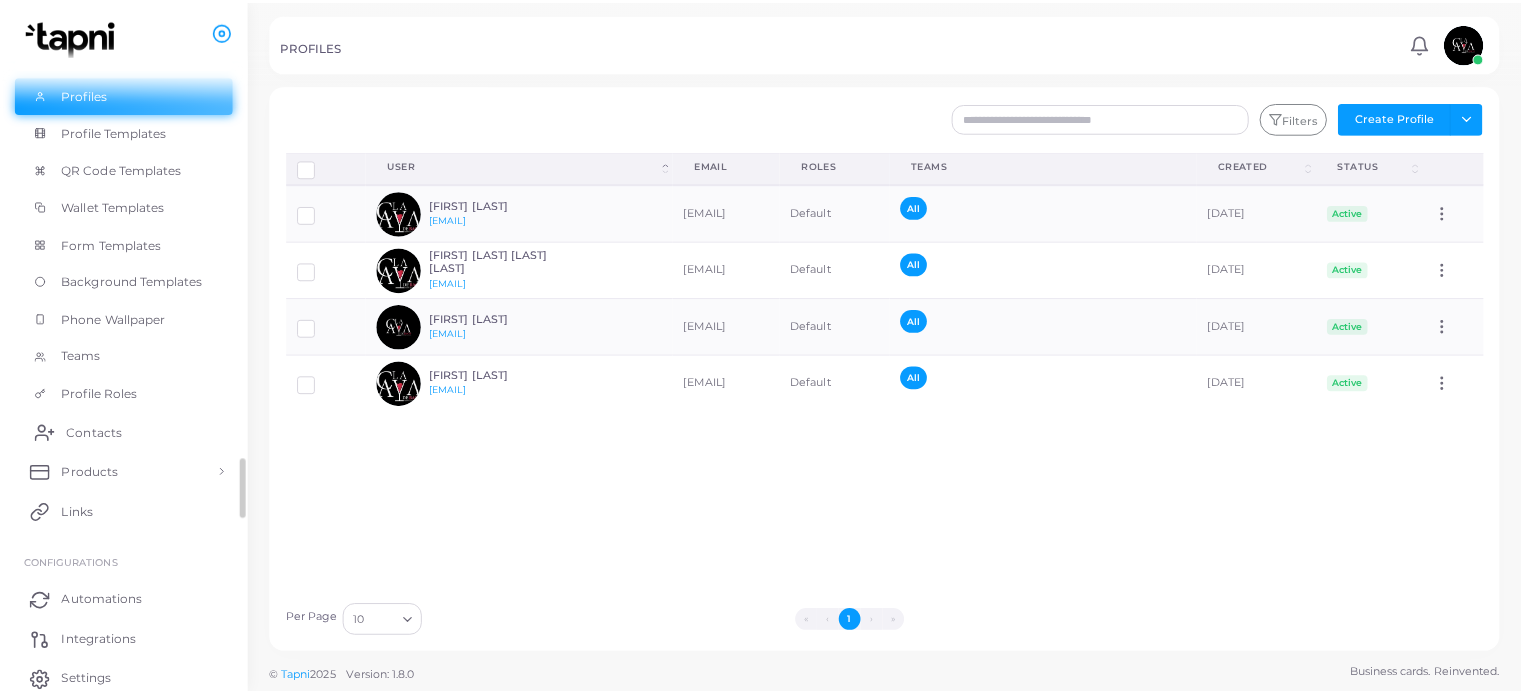 scroll, scrollTop: 169, scrollLeft: 0, axis: vertical 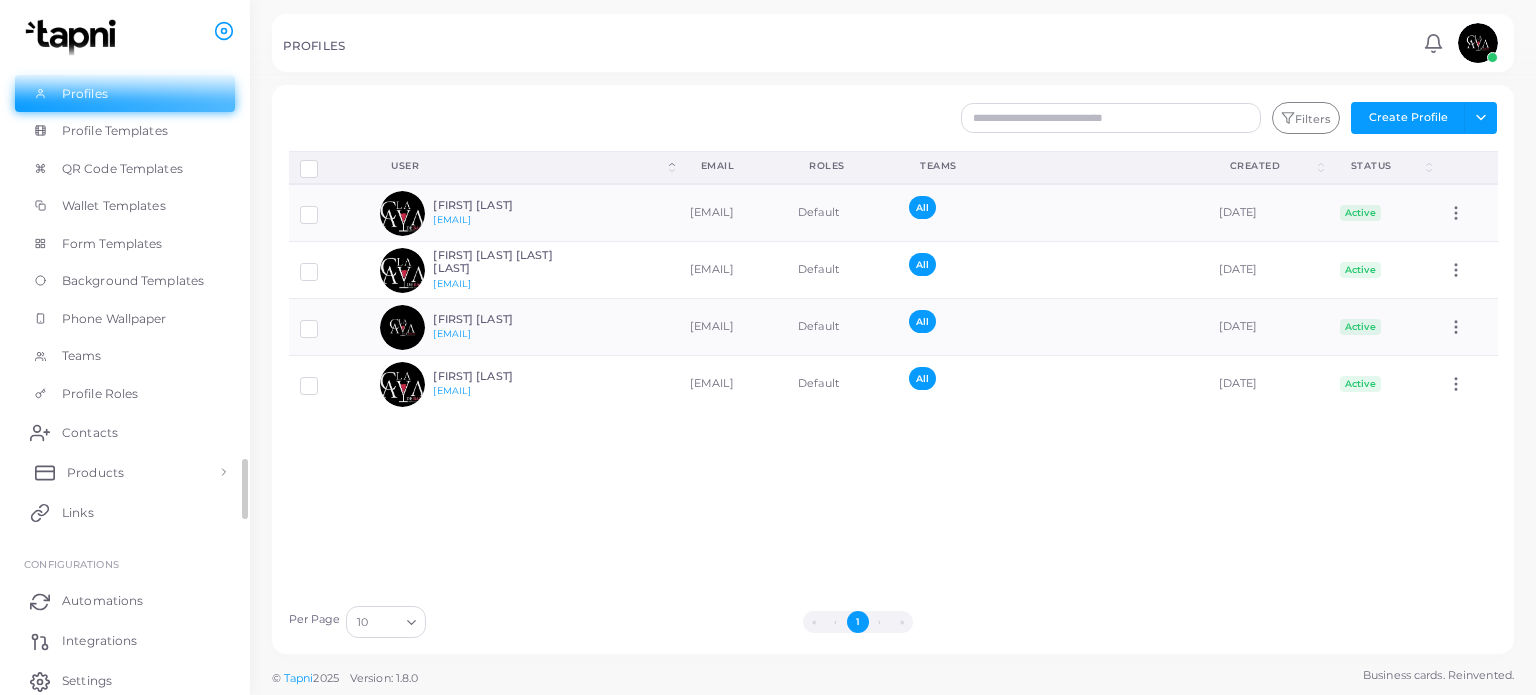 click on "Products" at bounding box center [125, 472] 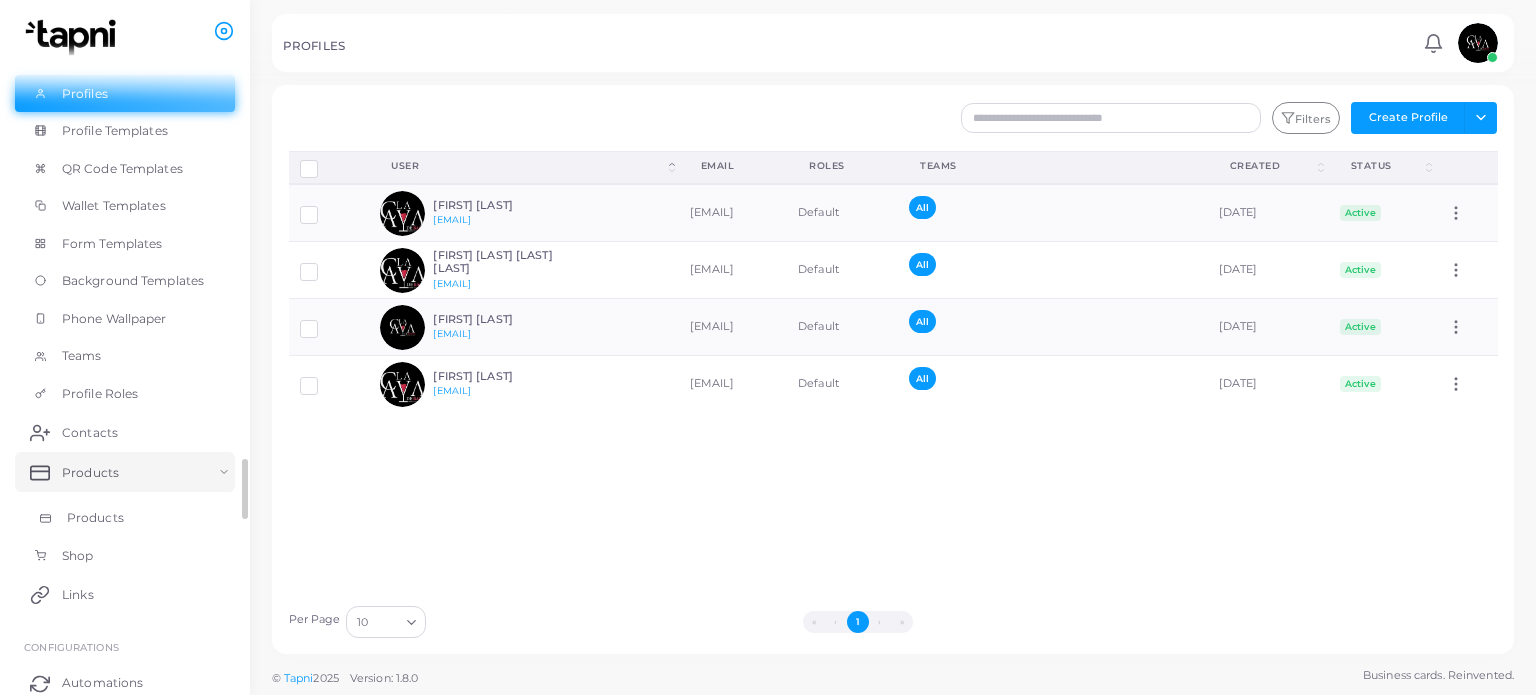 click on "Products" at bounding box center [95, 518] 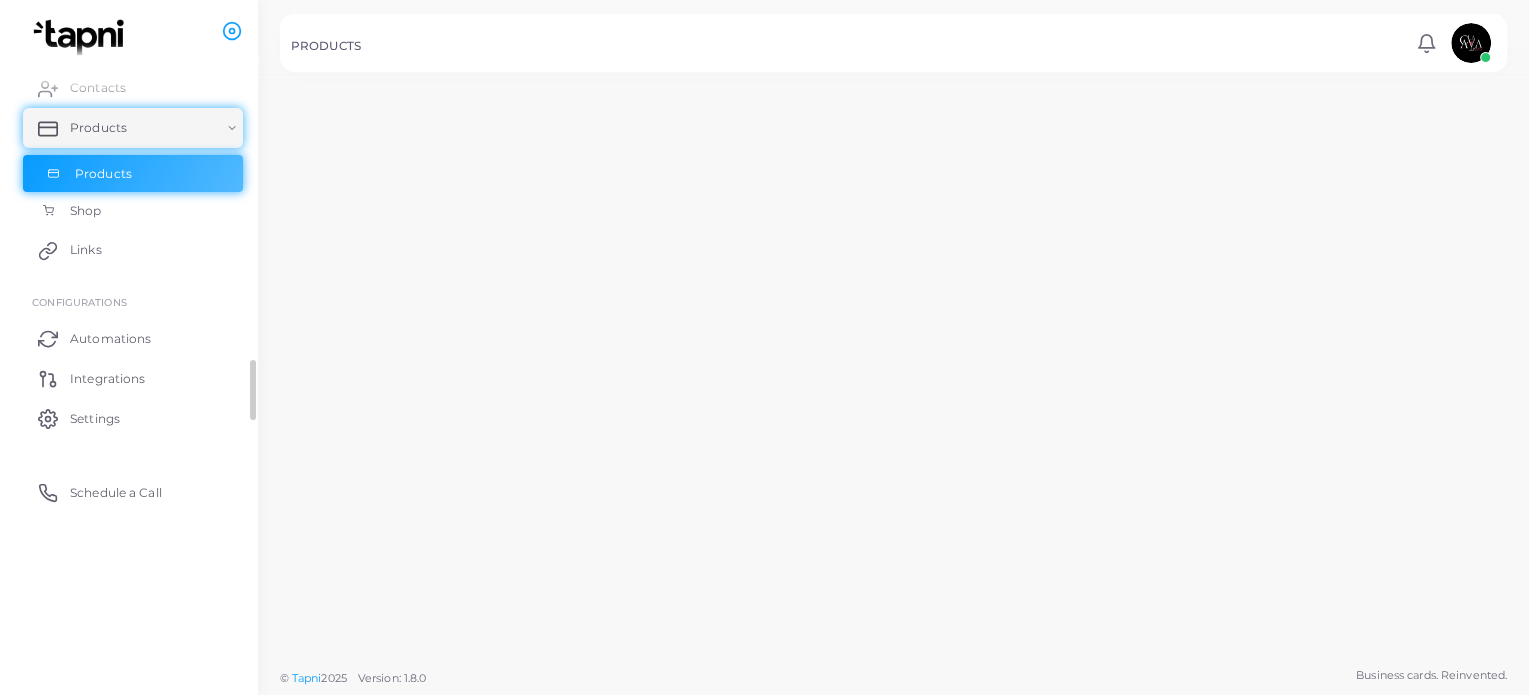 scroll, scrollTop: 168, scrollLeft: 0, axis: vertical 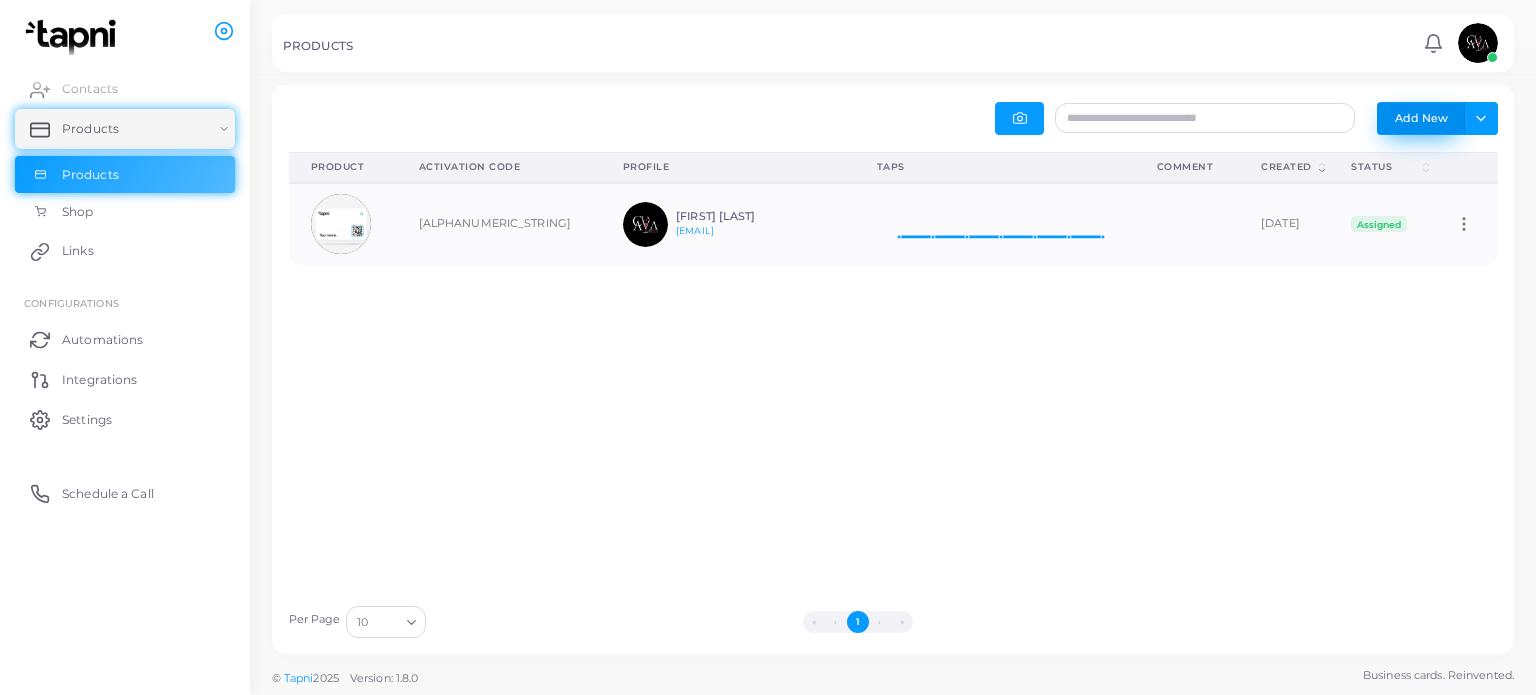 click on "Add New" at bounding box center [1421, 118] 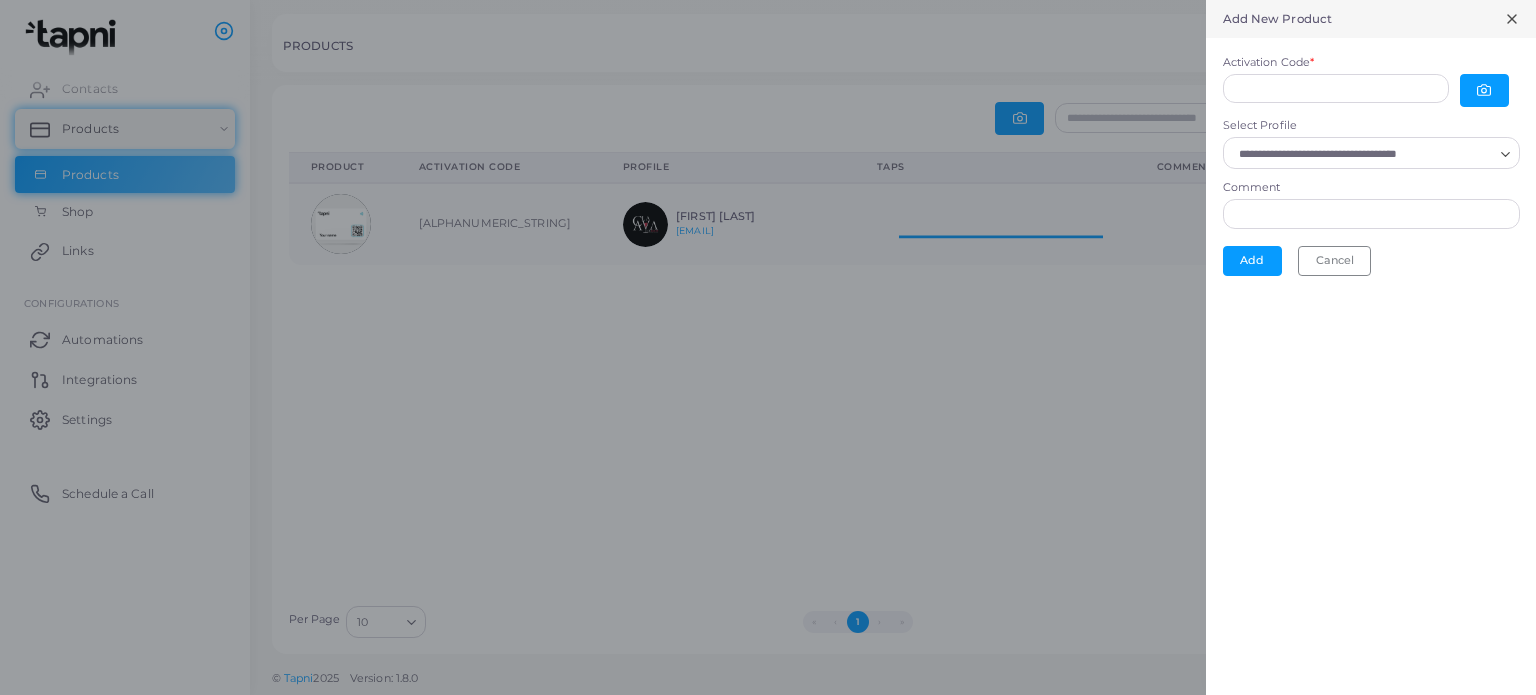 scroll, scrollTop: 16, scrollLeft: 16, axis: both 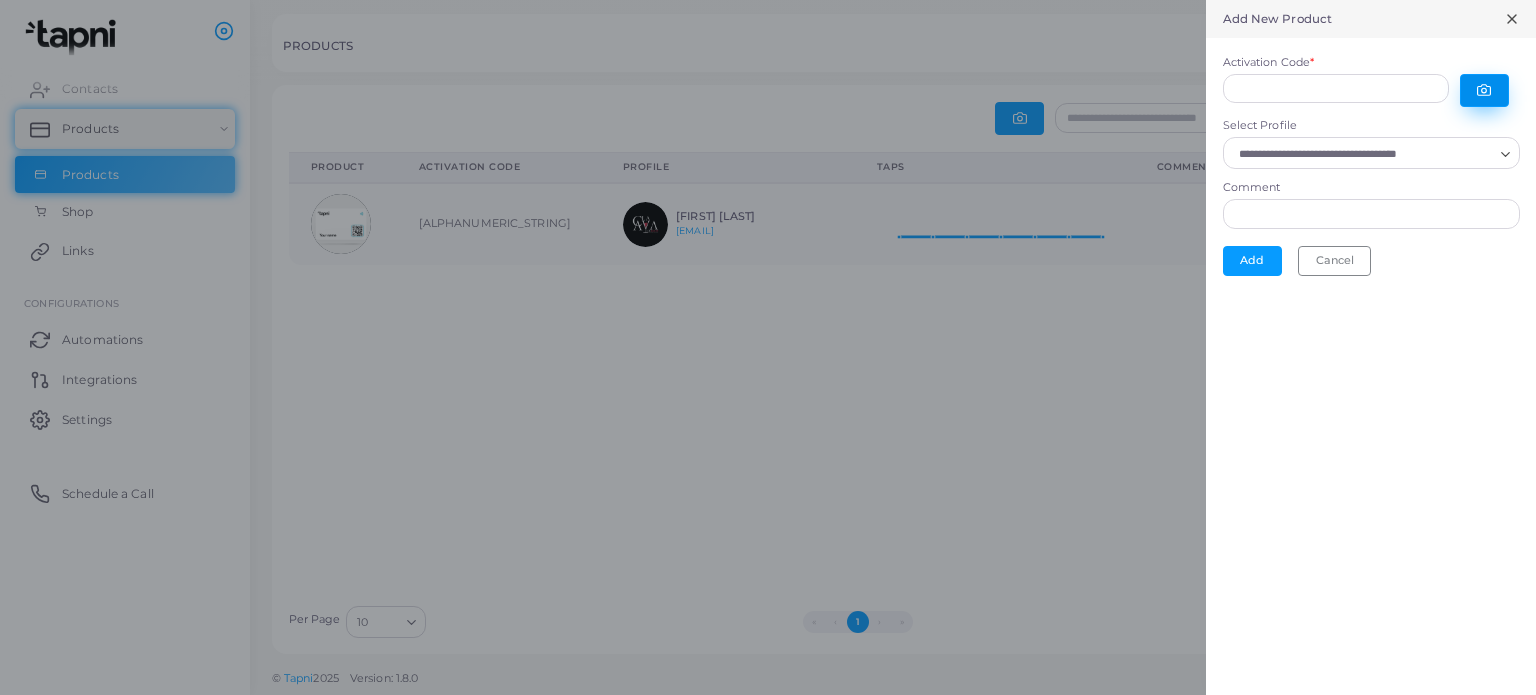 click at bounding box center [1484, 90] 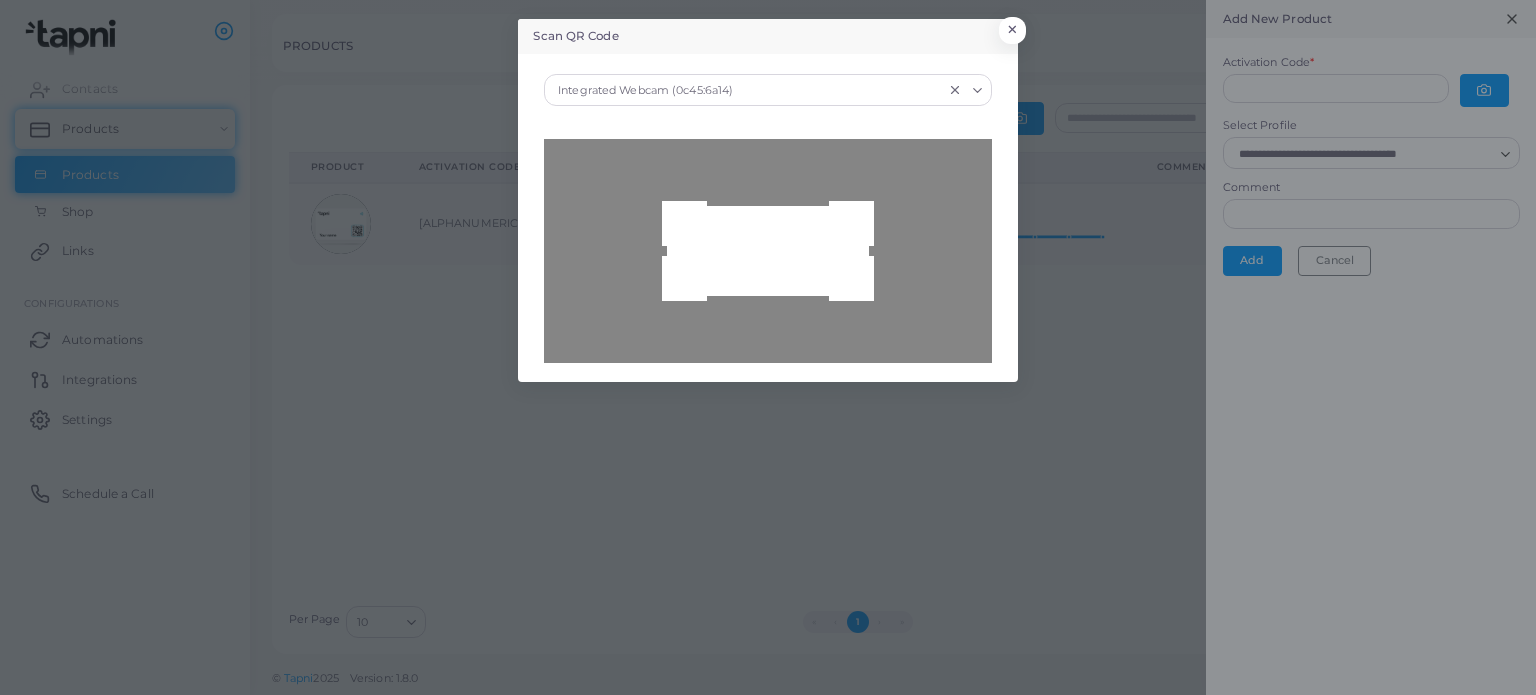 type on "**********" 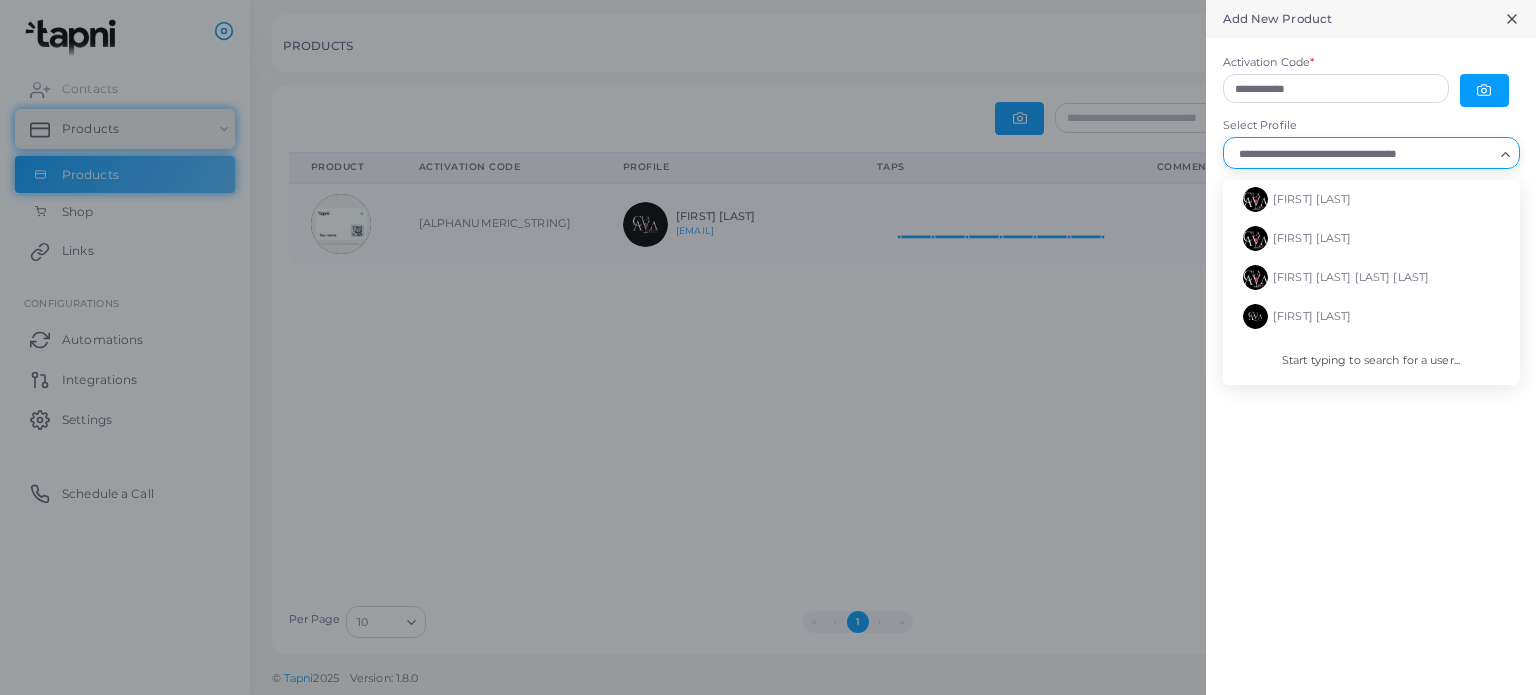 click on "Select Profile" at bounding box center (1362, 154) 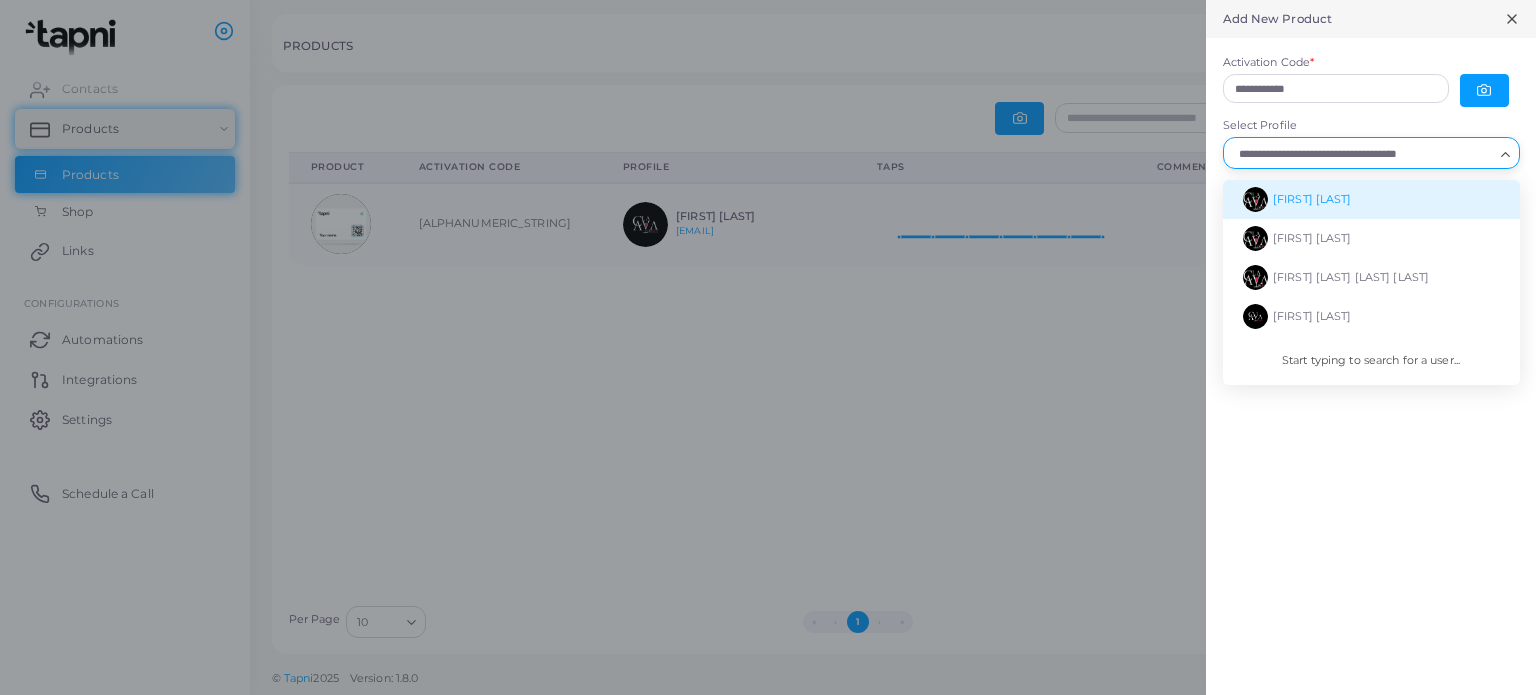 click on "[FIRST] [LAST]" at bounding box center [1371, 199] 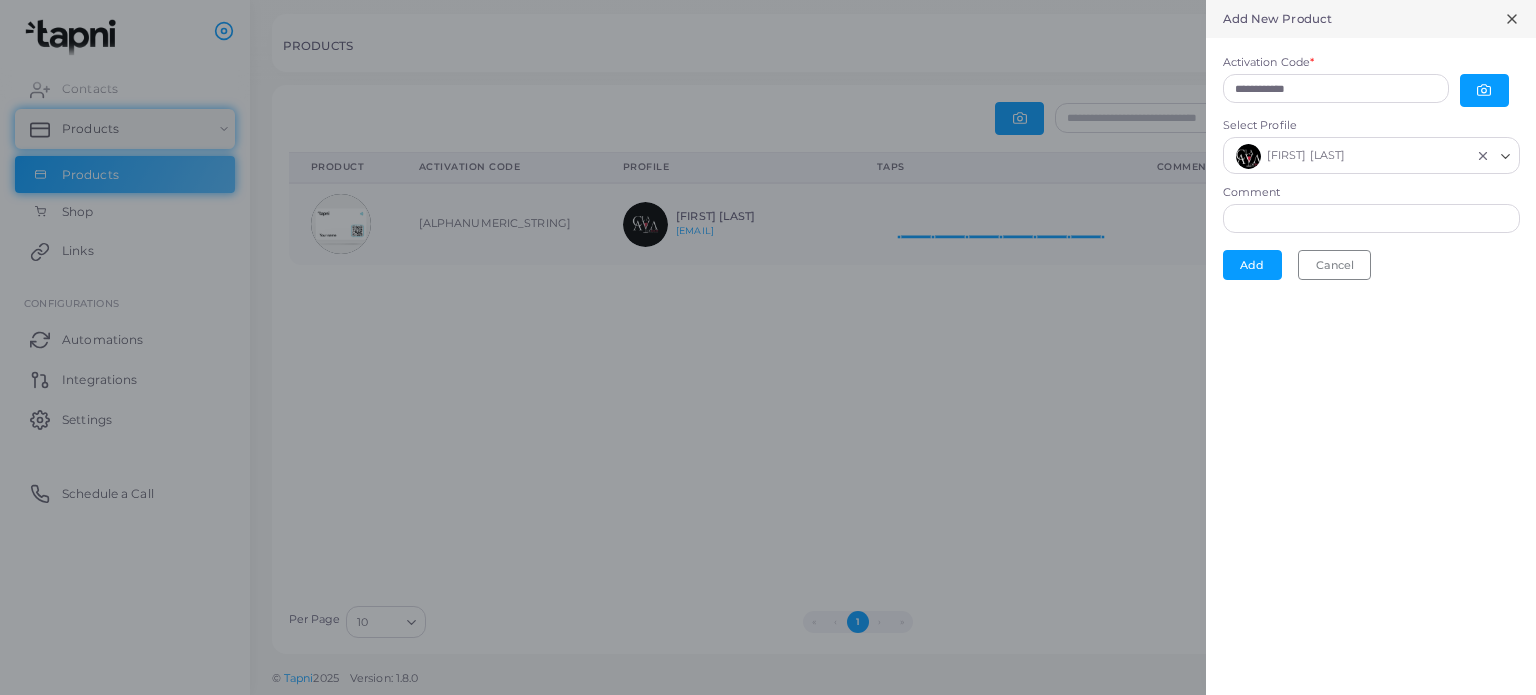 click at bounding box center (768, 347) 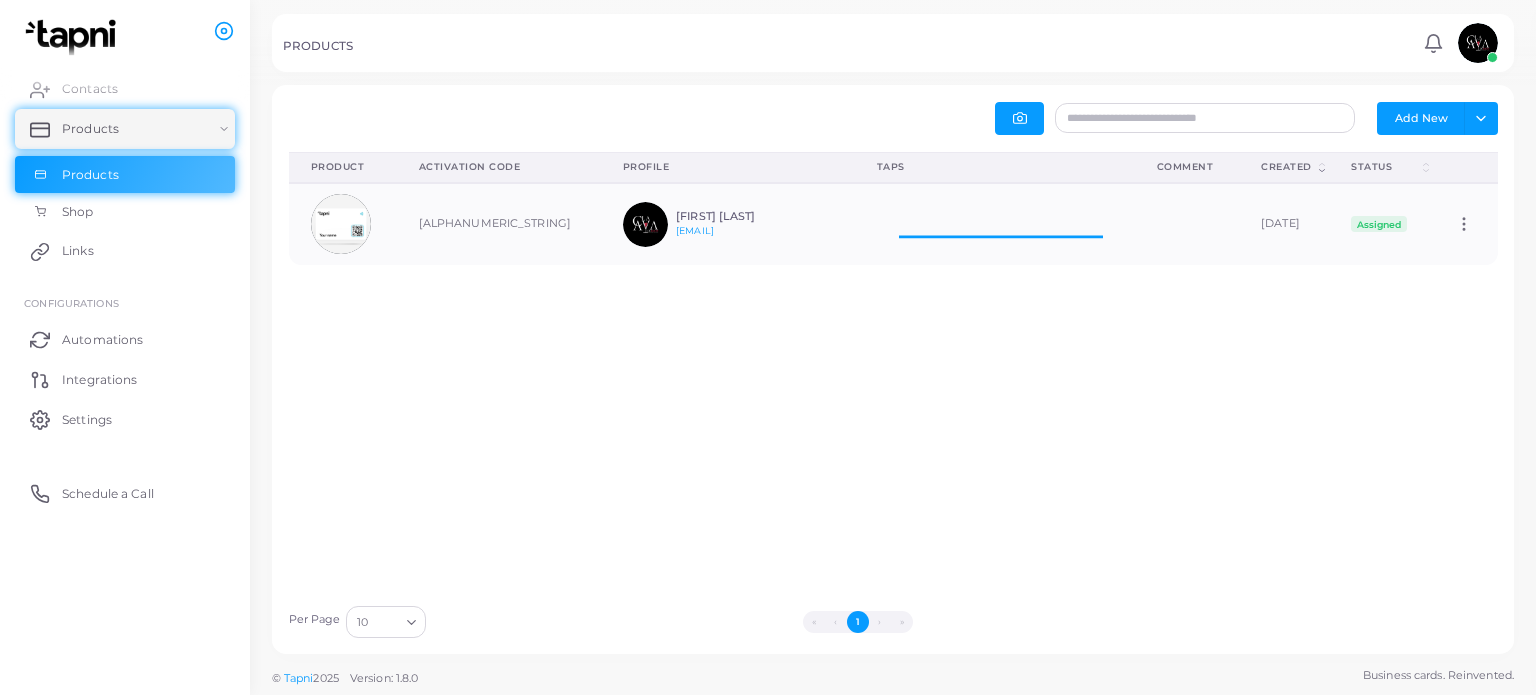 scroll, scrollTop: 16, scrollLeft: 16, axis: both 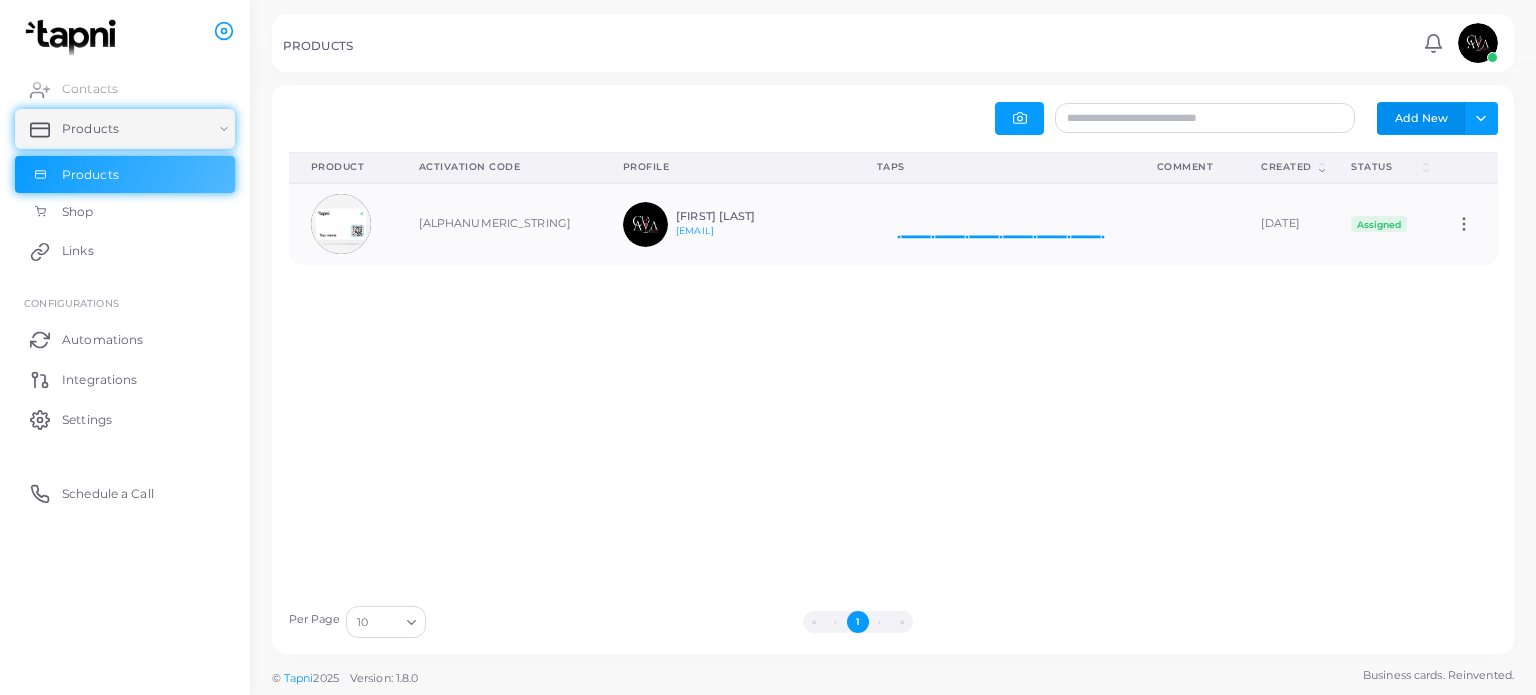 click at bounding box center (1478, 43) 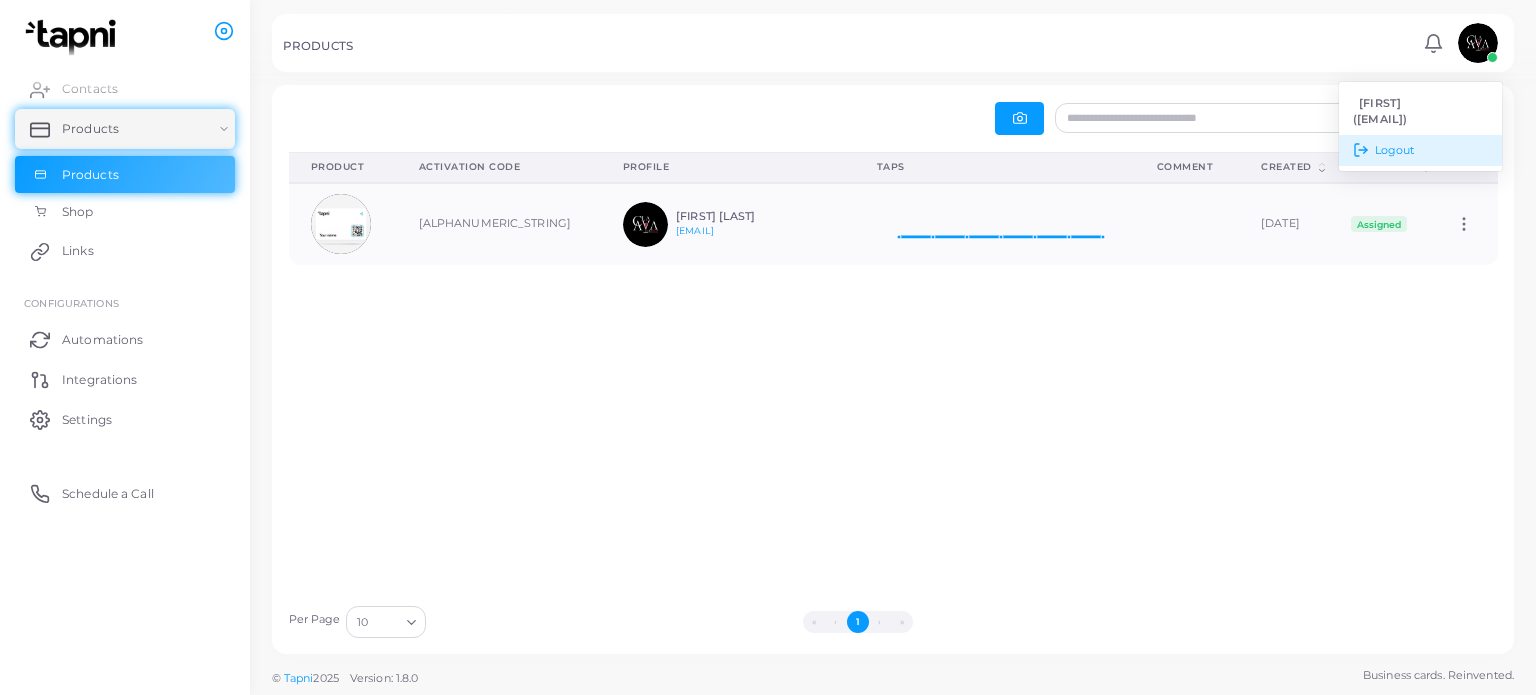 click on "Logout" at bounding box center [1420, 150] 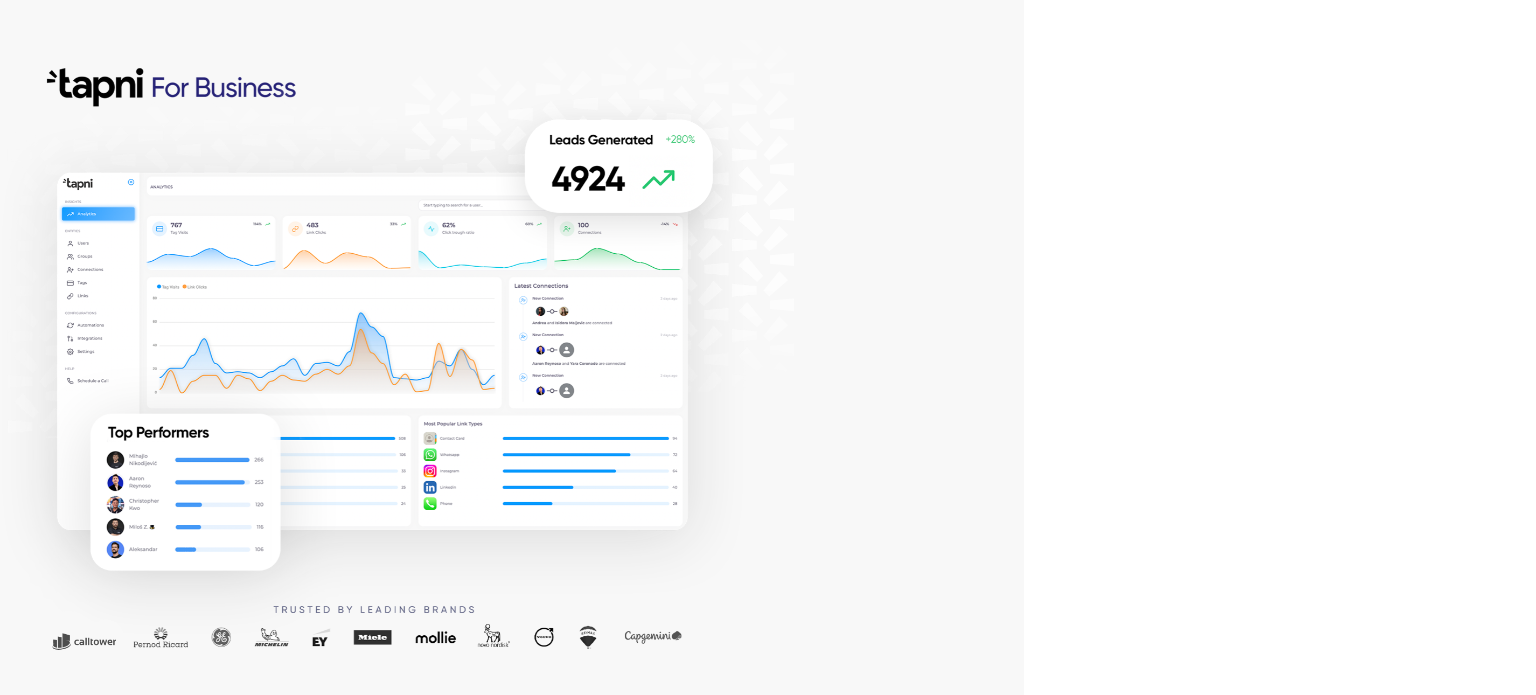 click at bounding box center [512, 347] 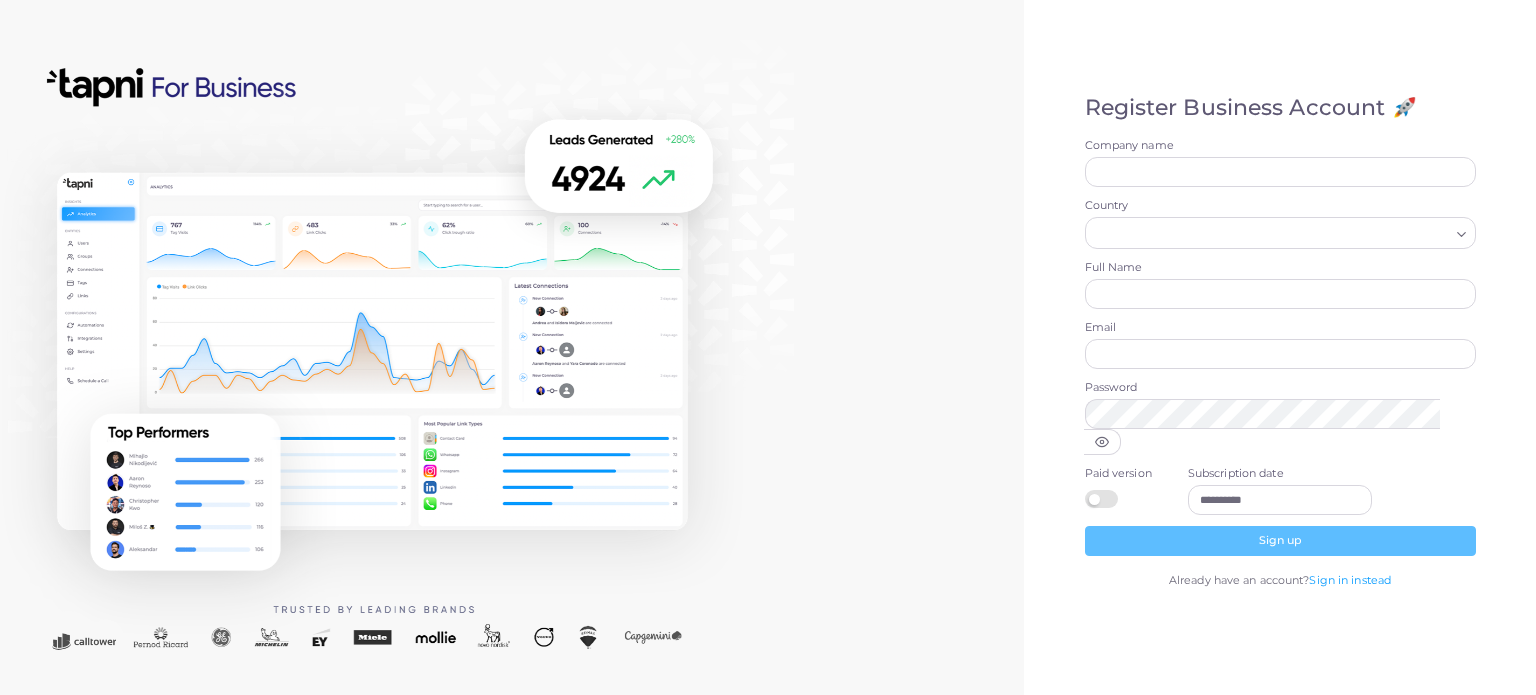scroll, scrollTop: 0, scrollLeft: 0, axis: both 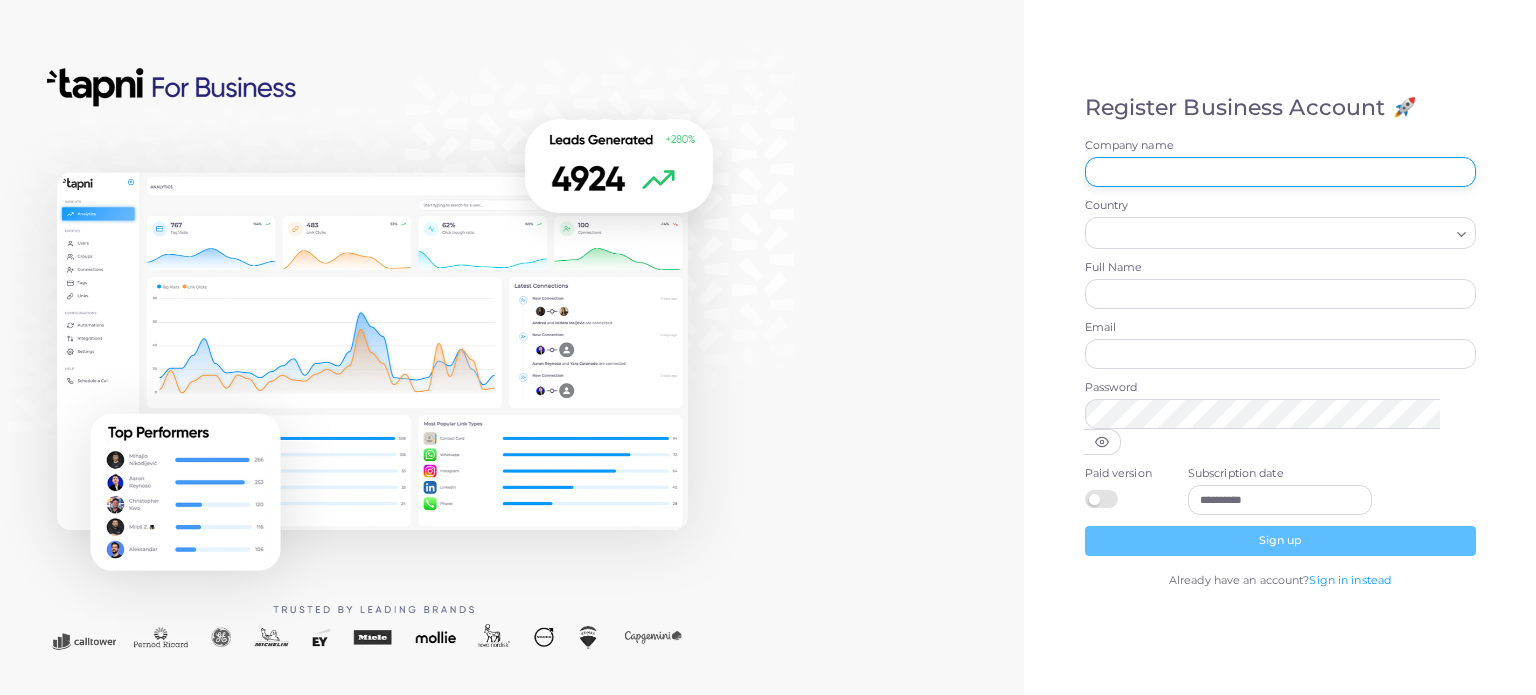 click on "Company name" at bounding box center [1280, 172] 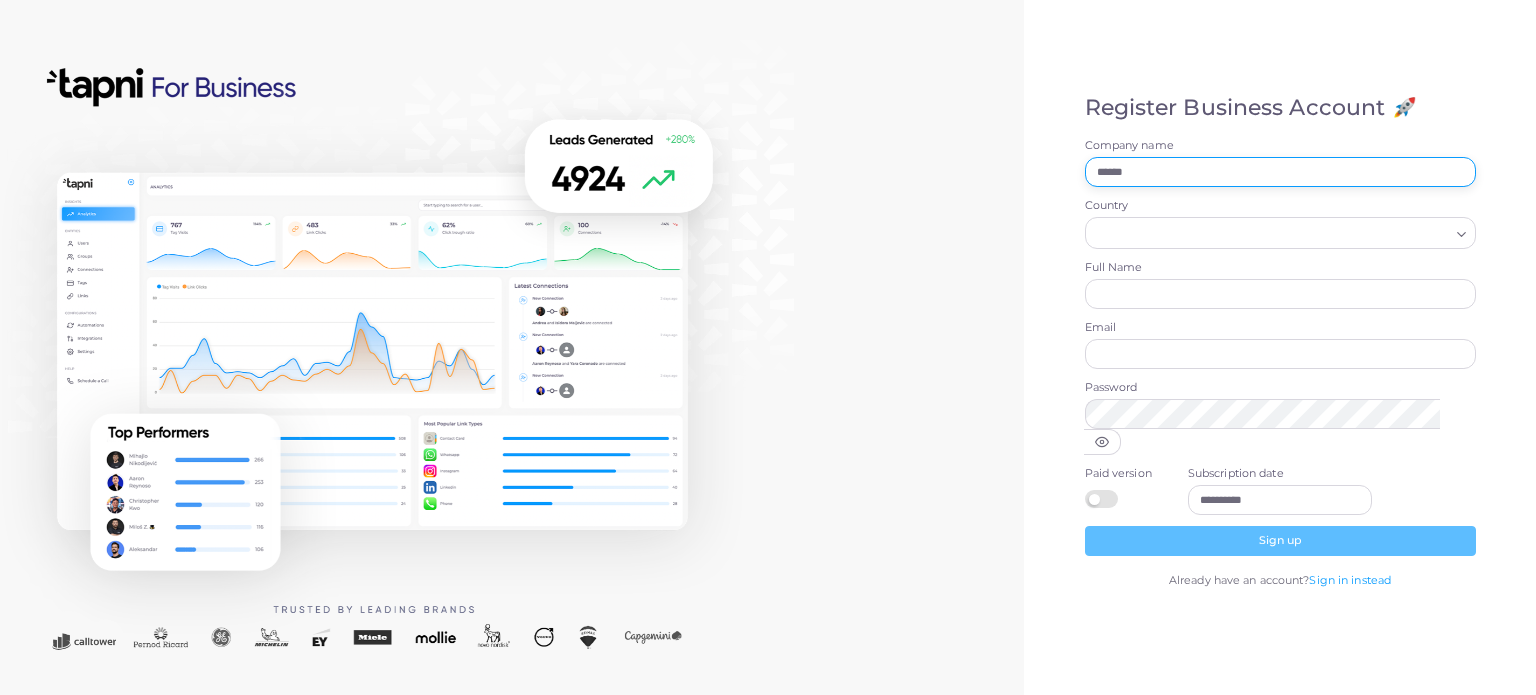 type on "******" 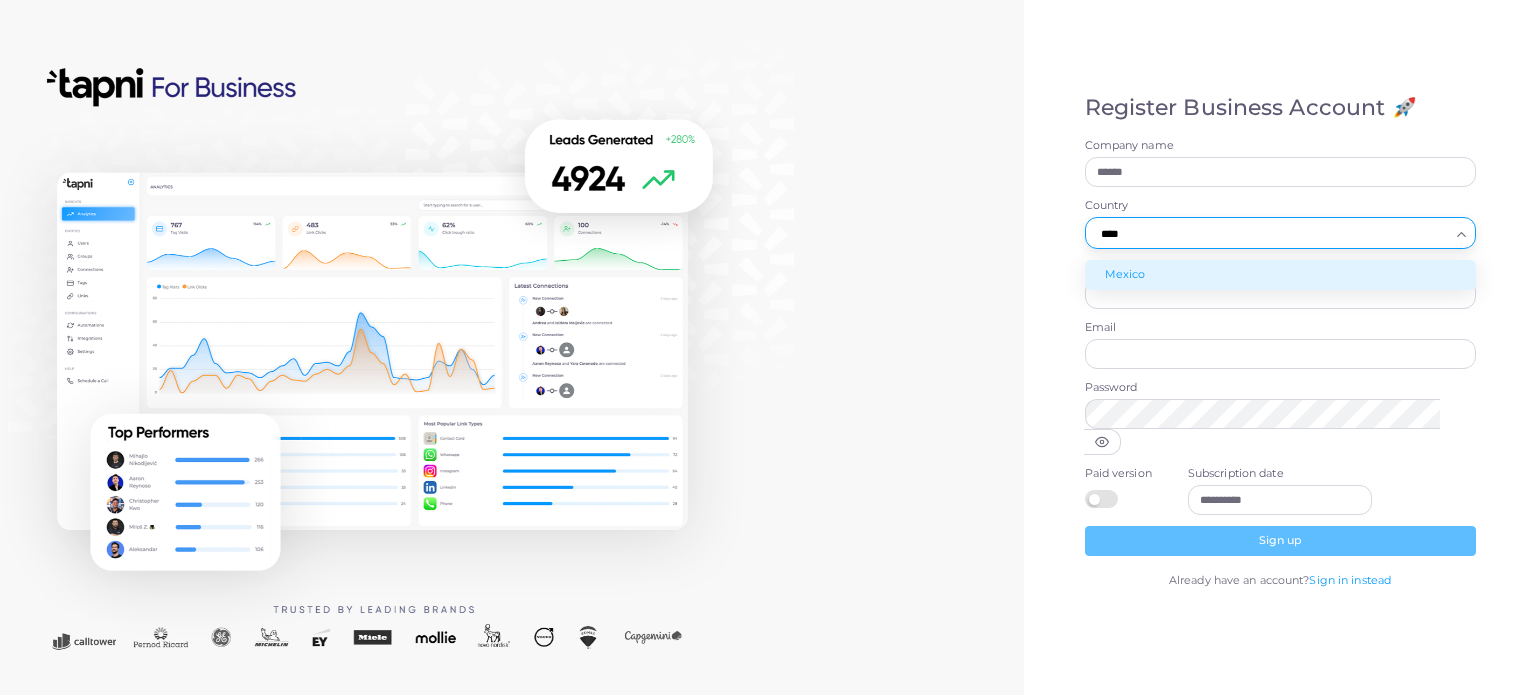 type on "****" 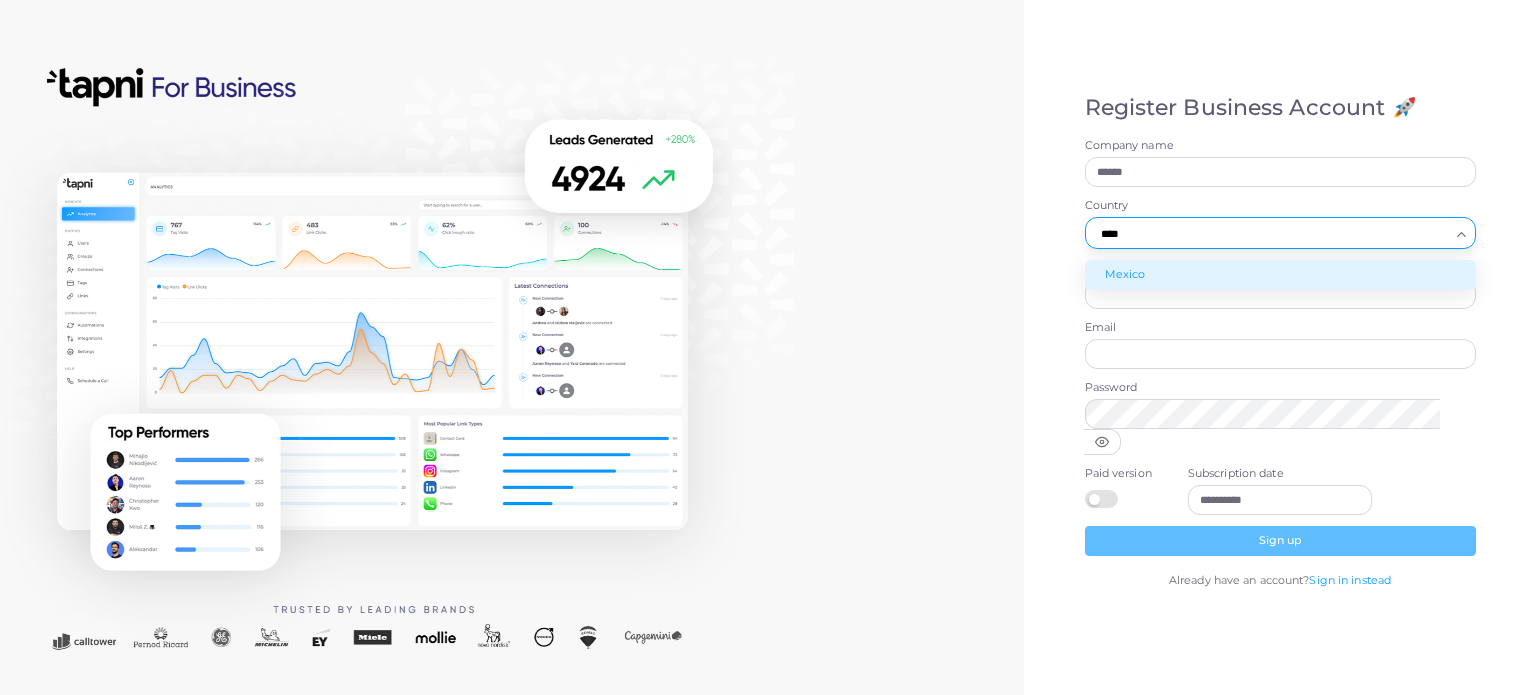 type 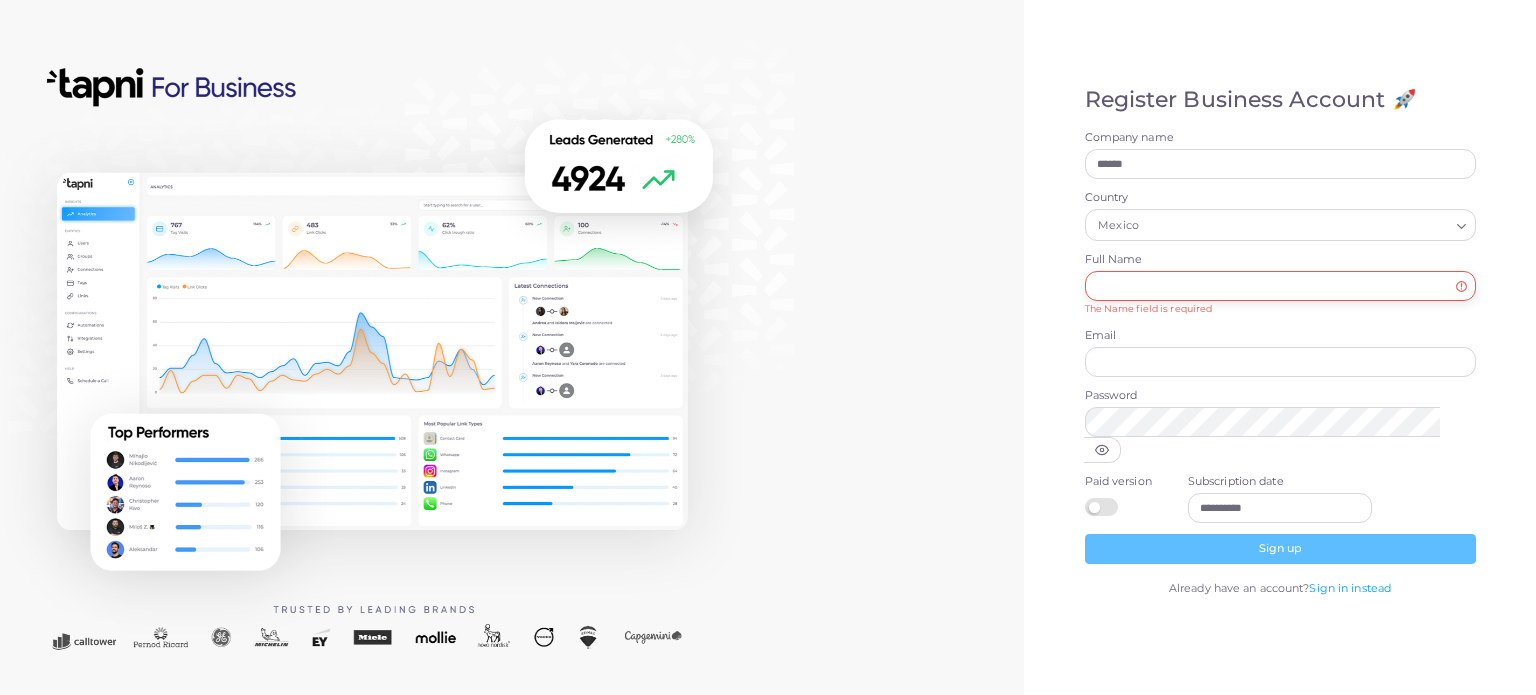 paste on "**********" 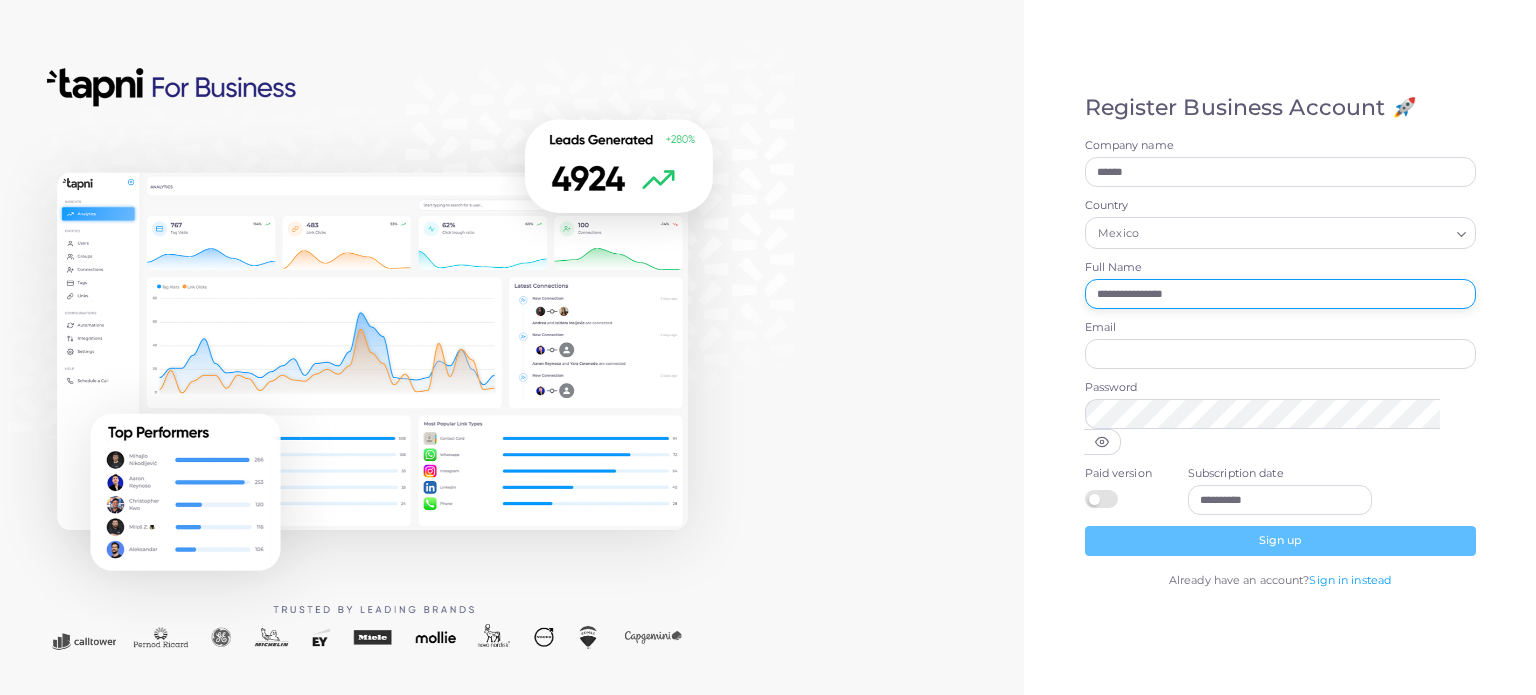 type on "**********" 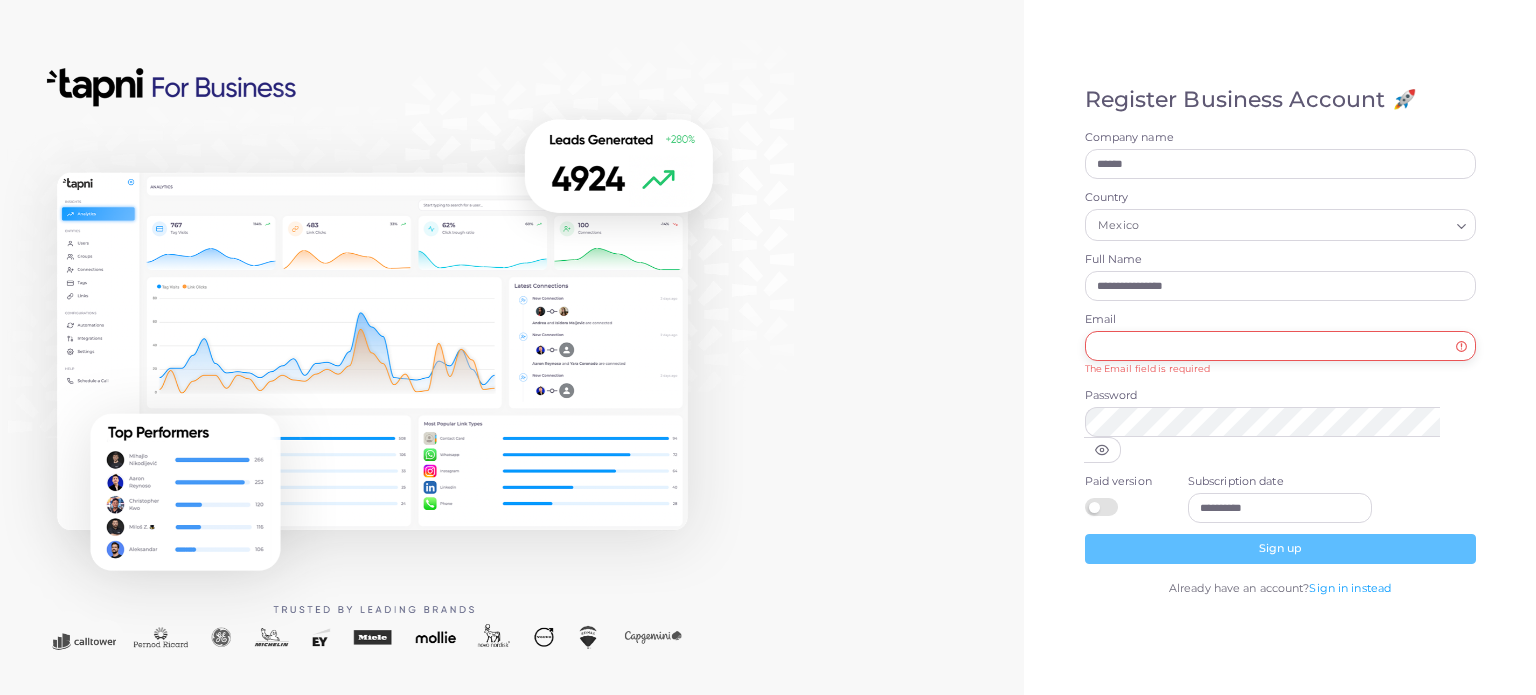 paste on "**********" 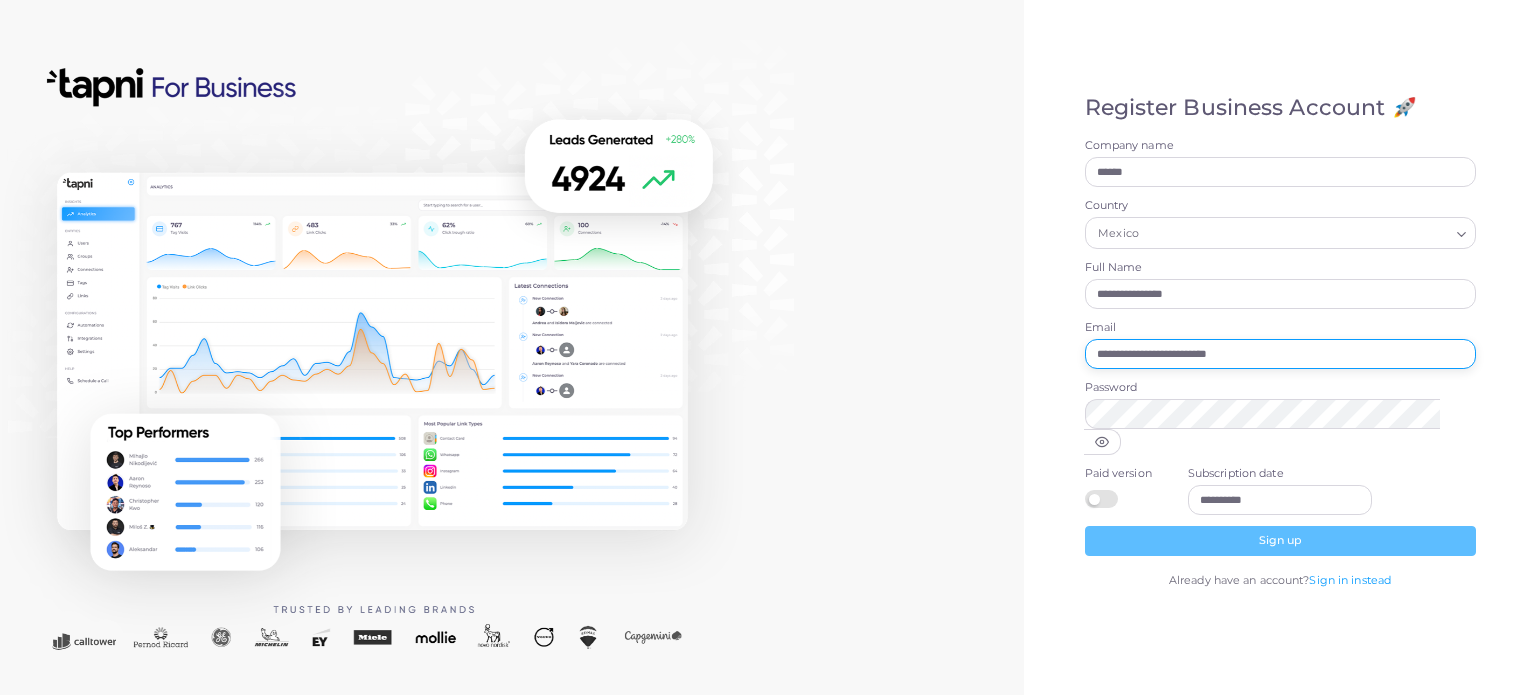 type on "**********" 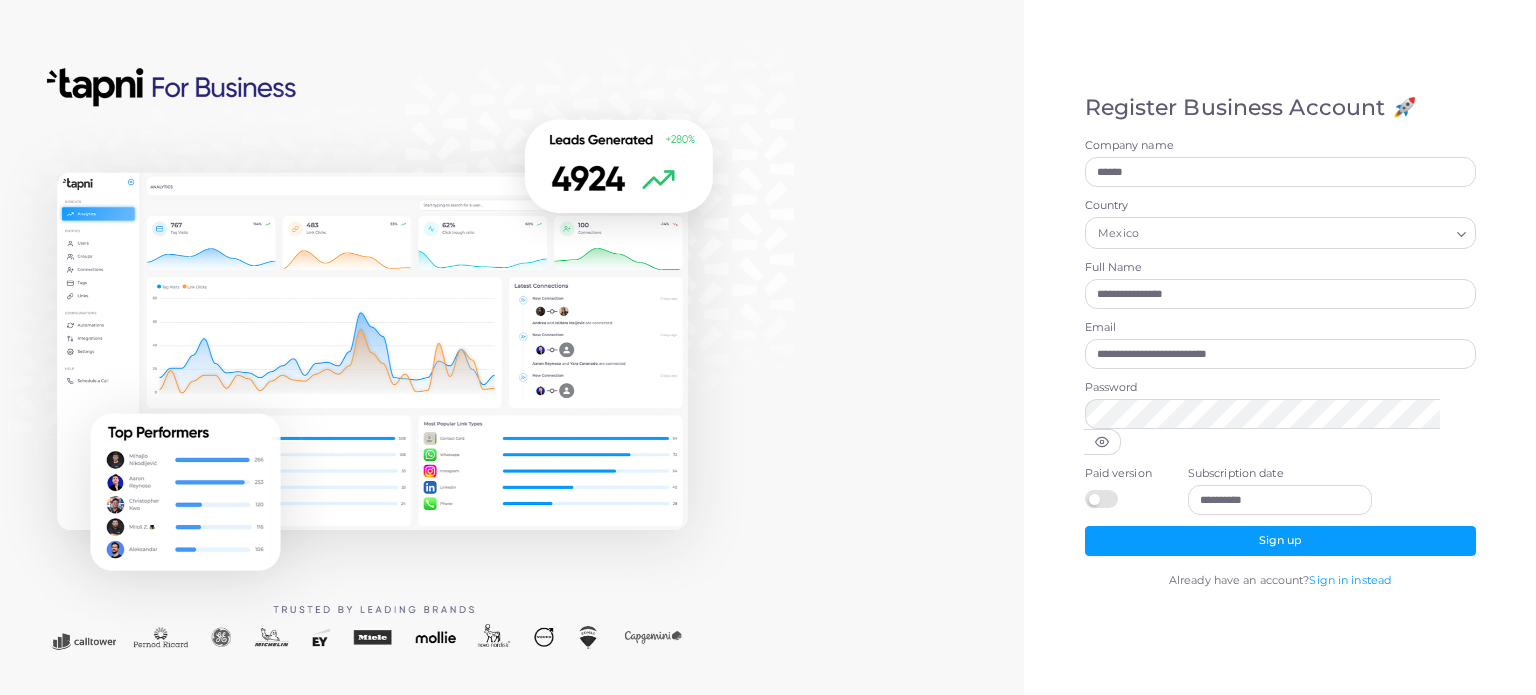 click 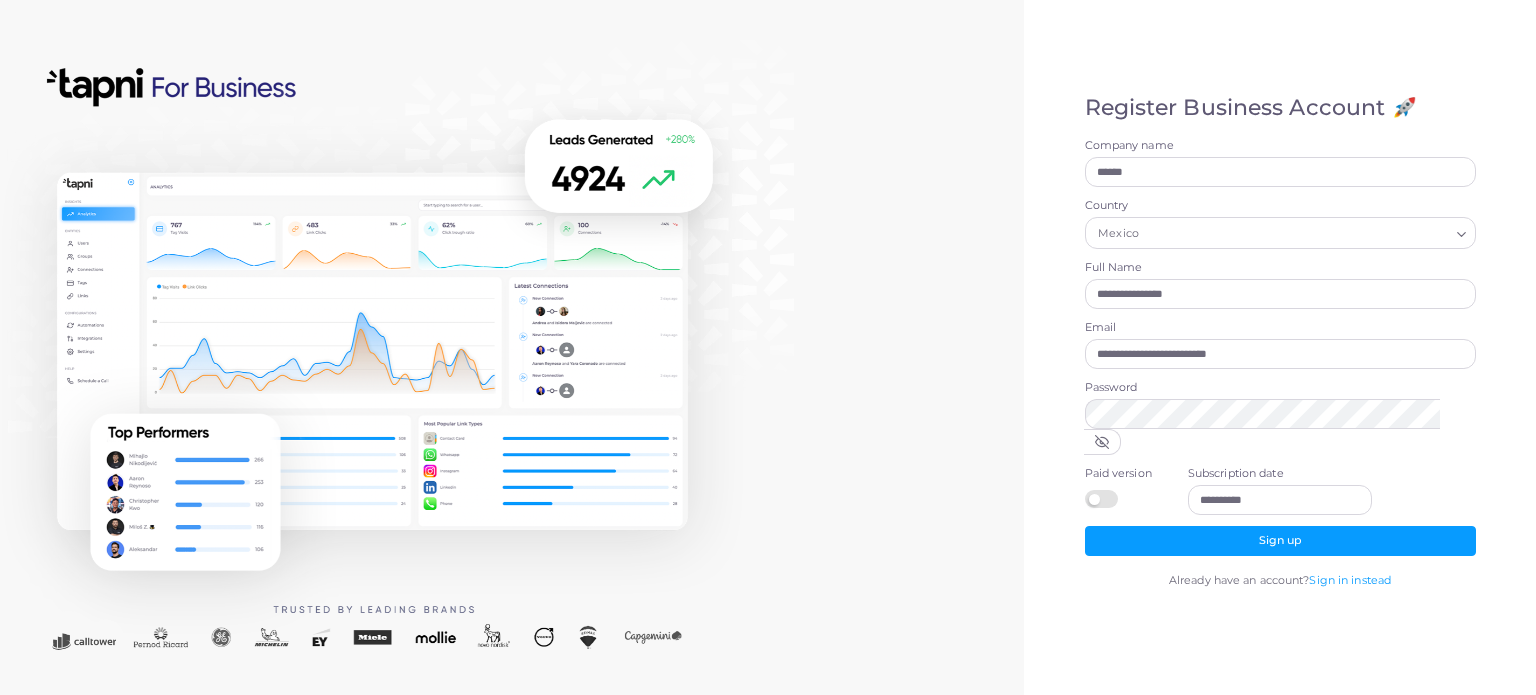 click at bounding box center [1104, 490] 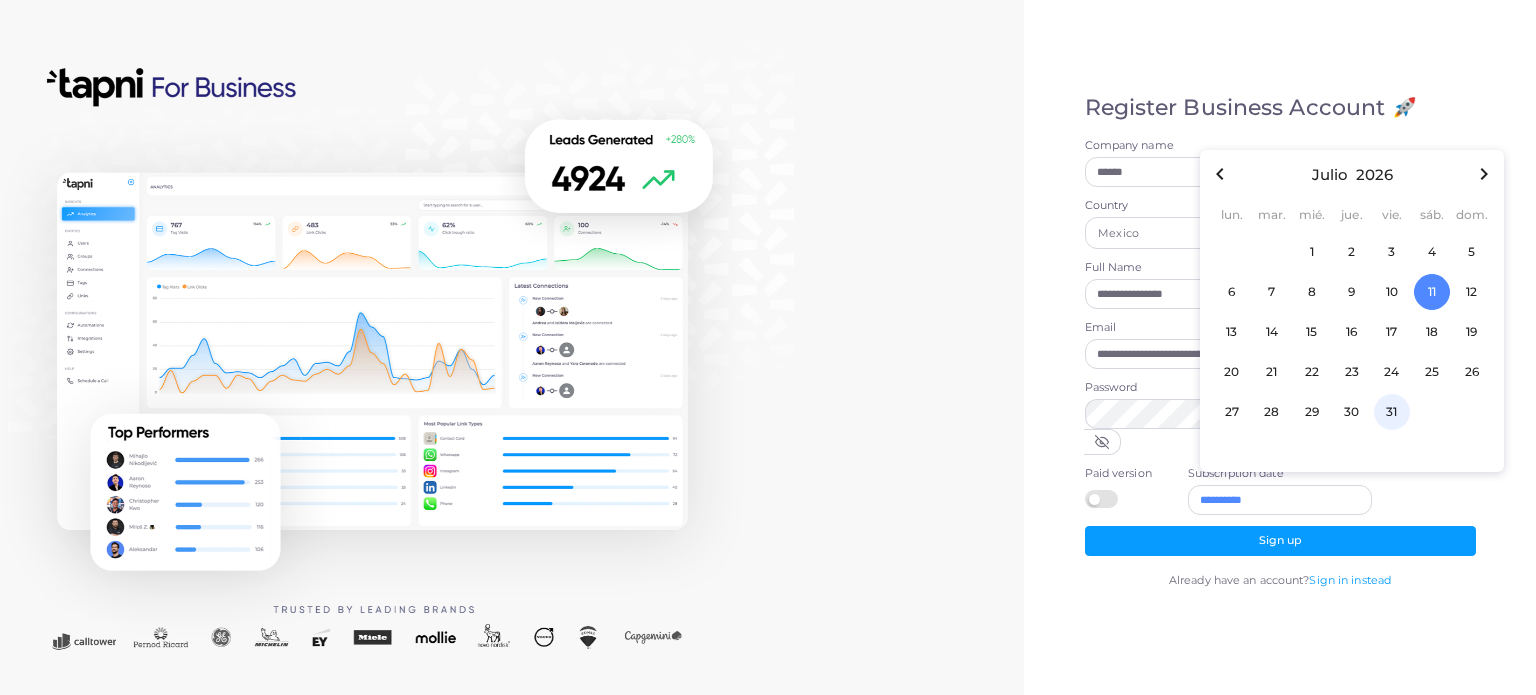 click on "31" at bounding box center [1392, 412] 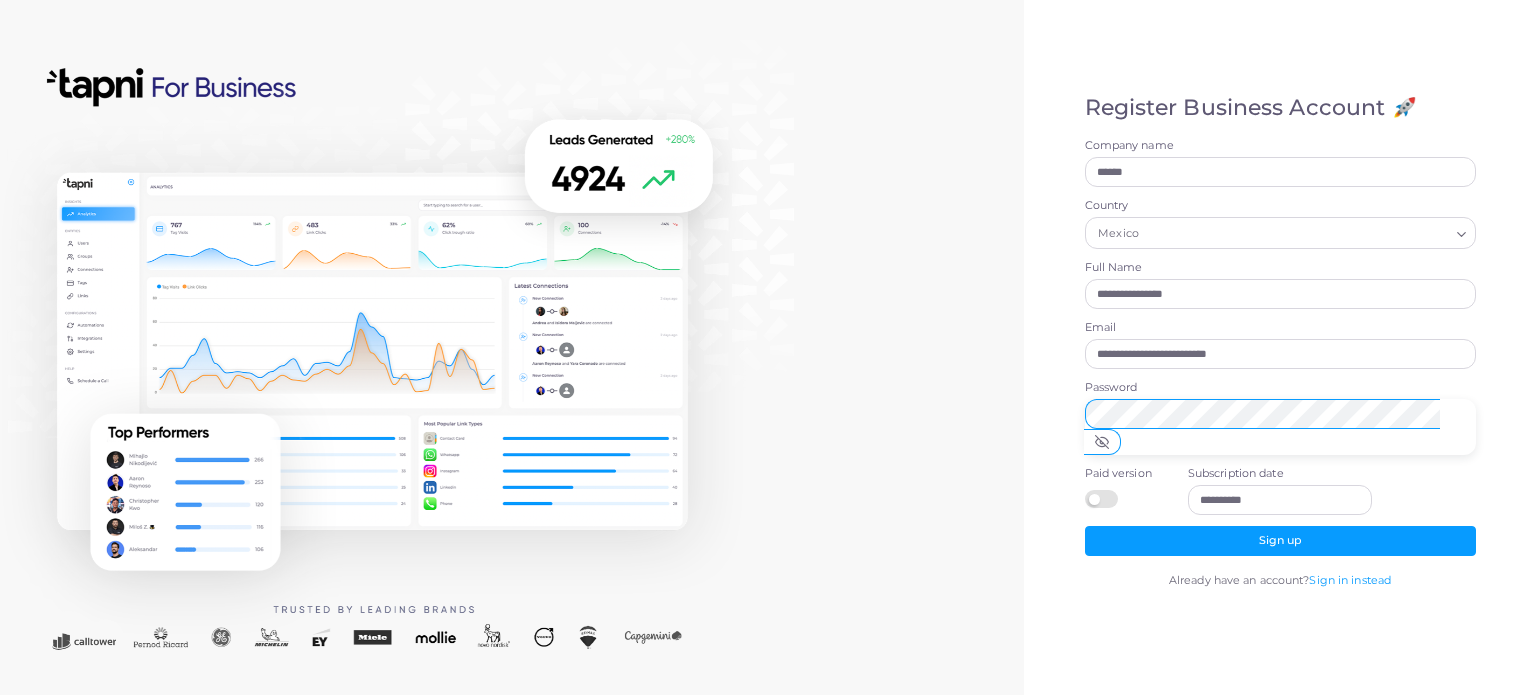 click on "**********" at bounding box center (768, 347) 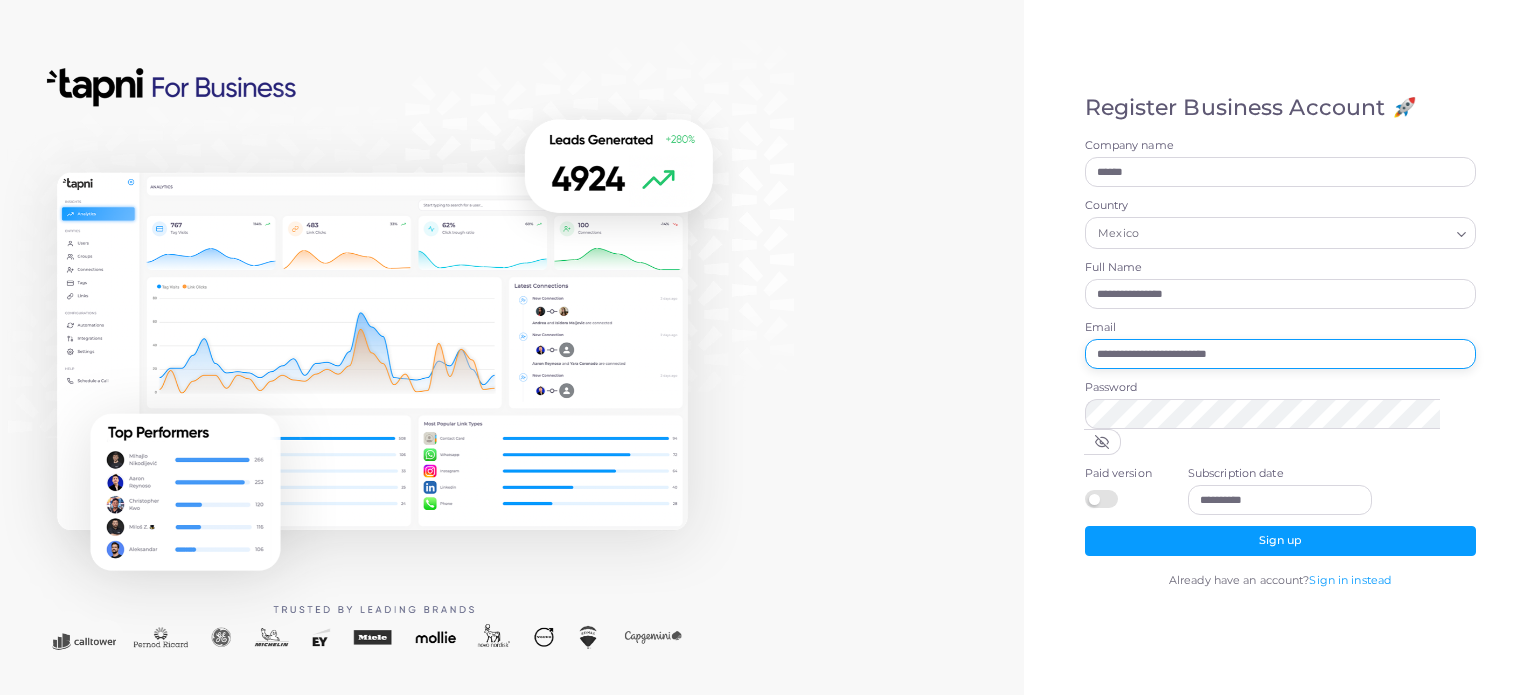 drag, startPoint x: 1281, startPoint y: 372, endPoint x: 997, endPoint y: 332, distance: 286.80307 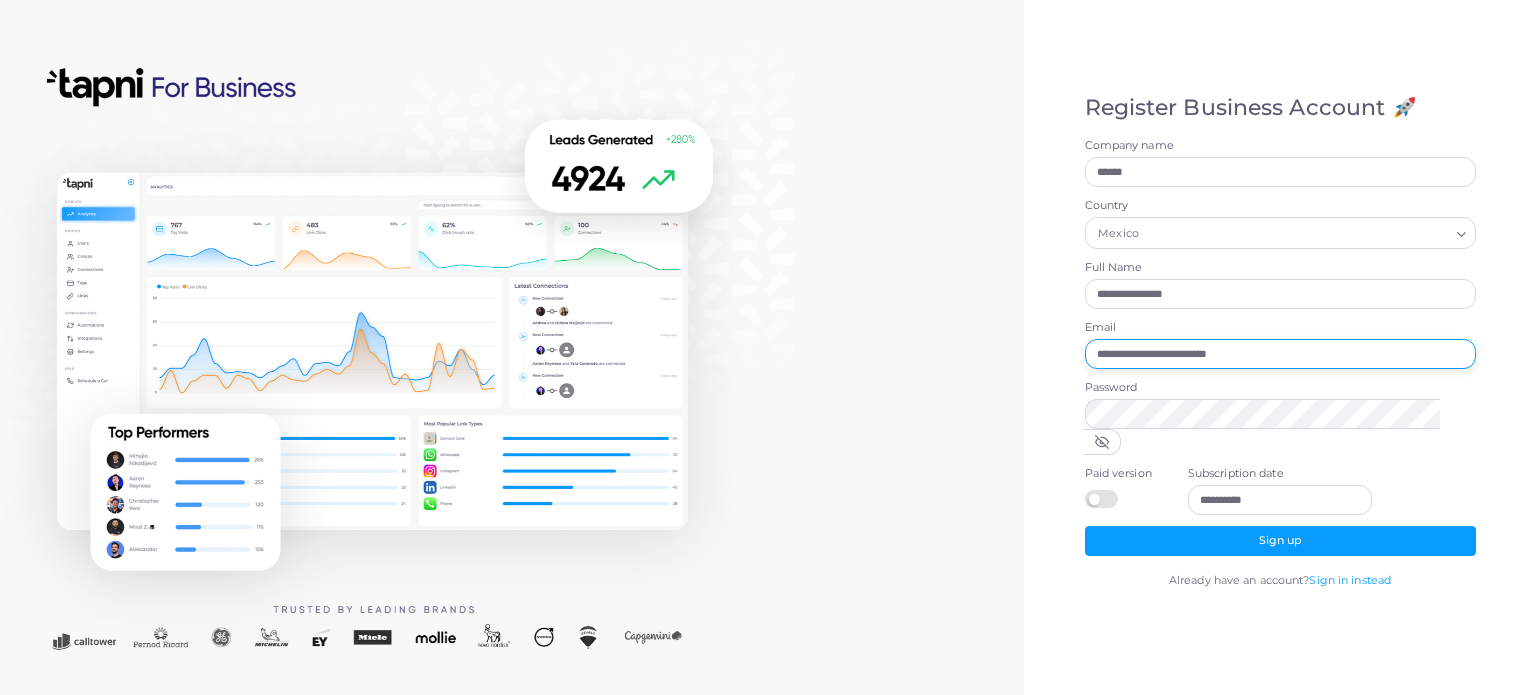 click on "**********" at bounding box center [768, 347] 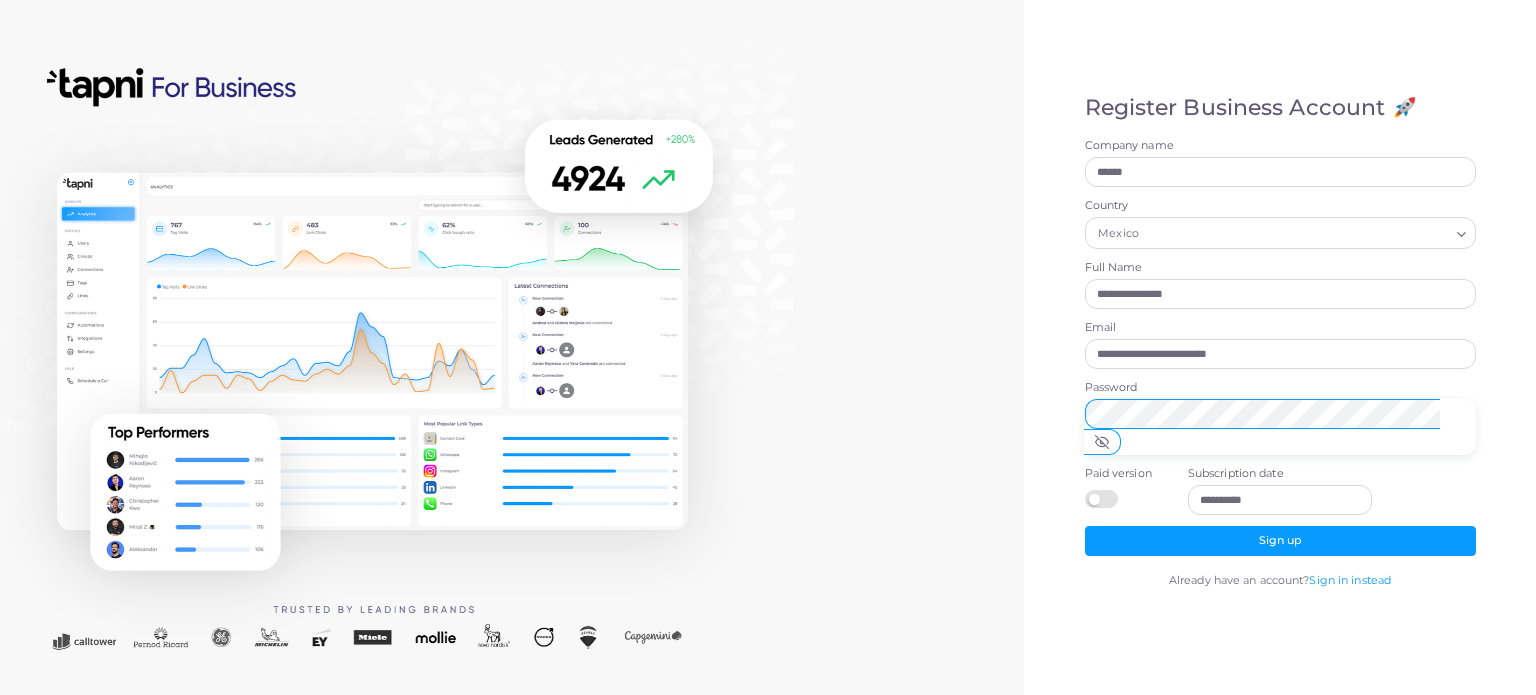click on "**********" at bounding box center [768, 347] 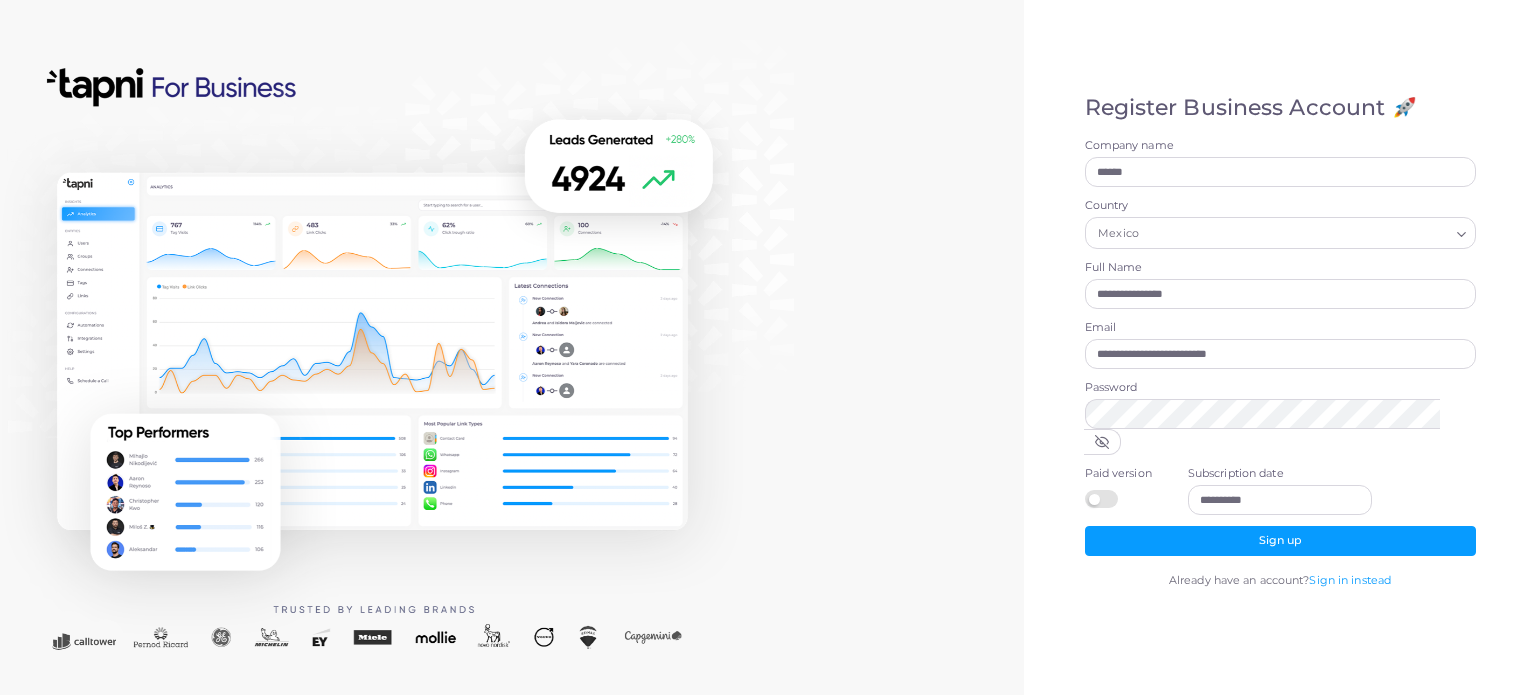 click on "**********" at bounding box center (1280, 347) 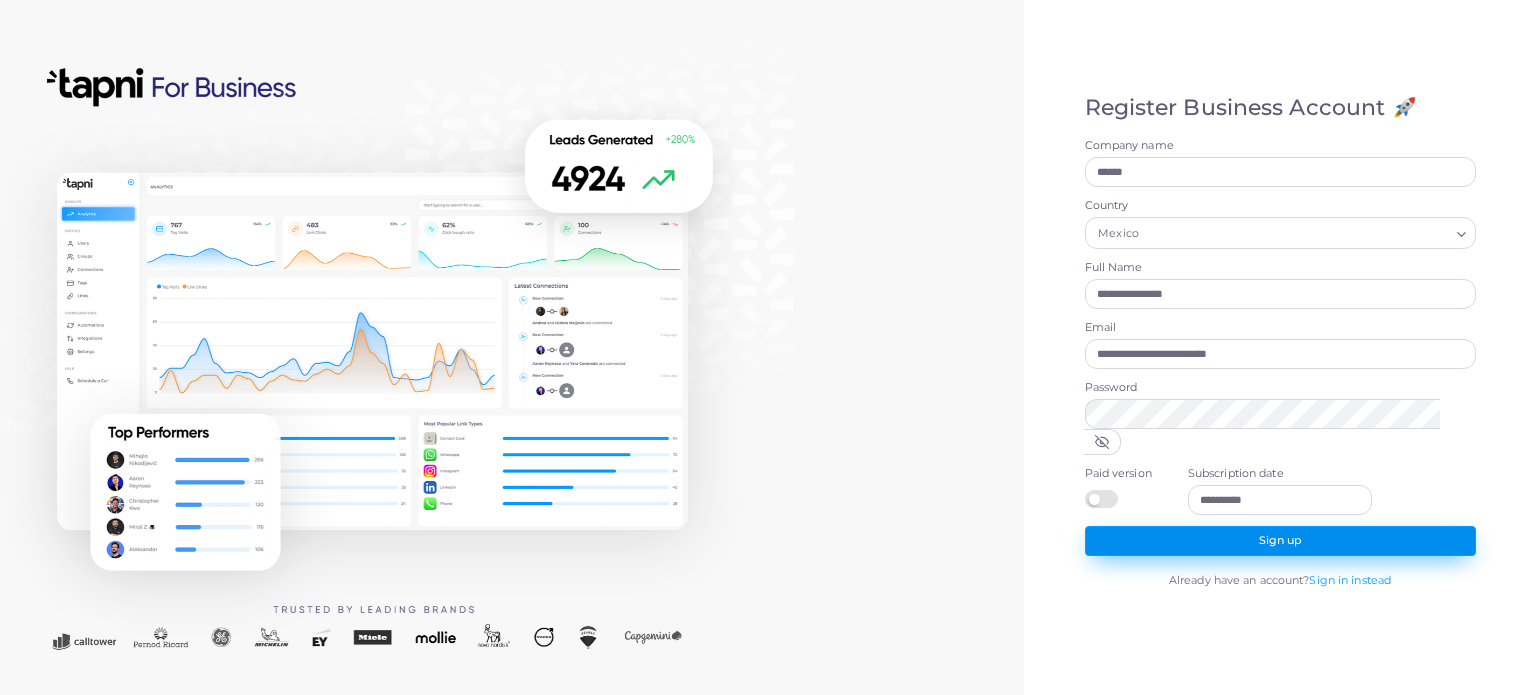 click on "Sign up" at bounding box center (1280, 541) 